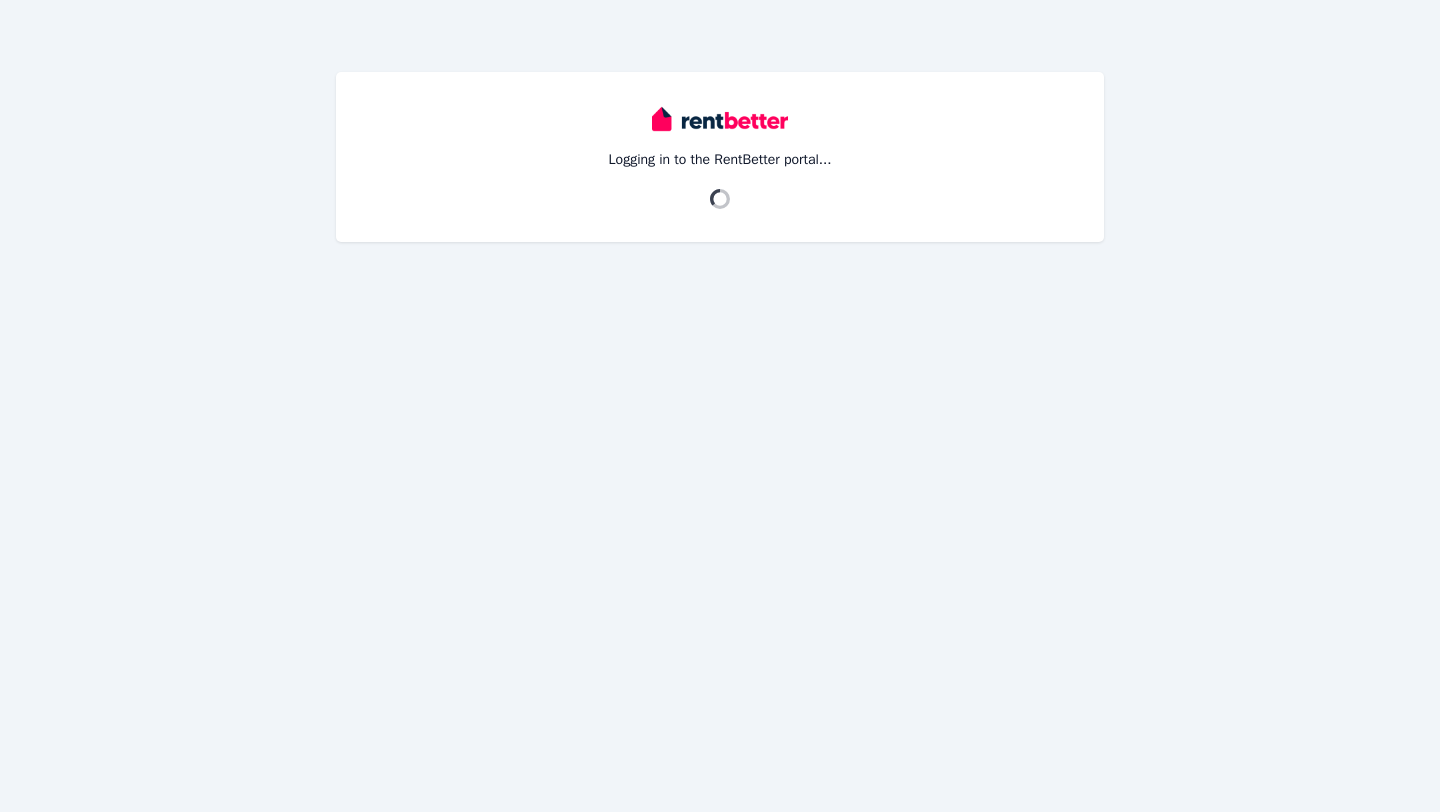 scroll, scrollTop: 0, scrollLeft: 0, axis: both 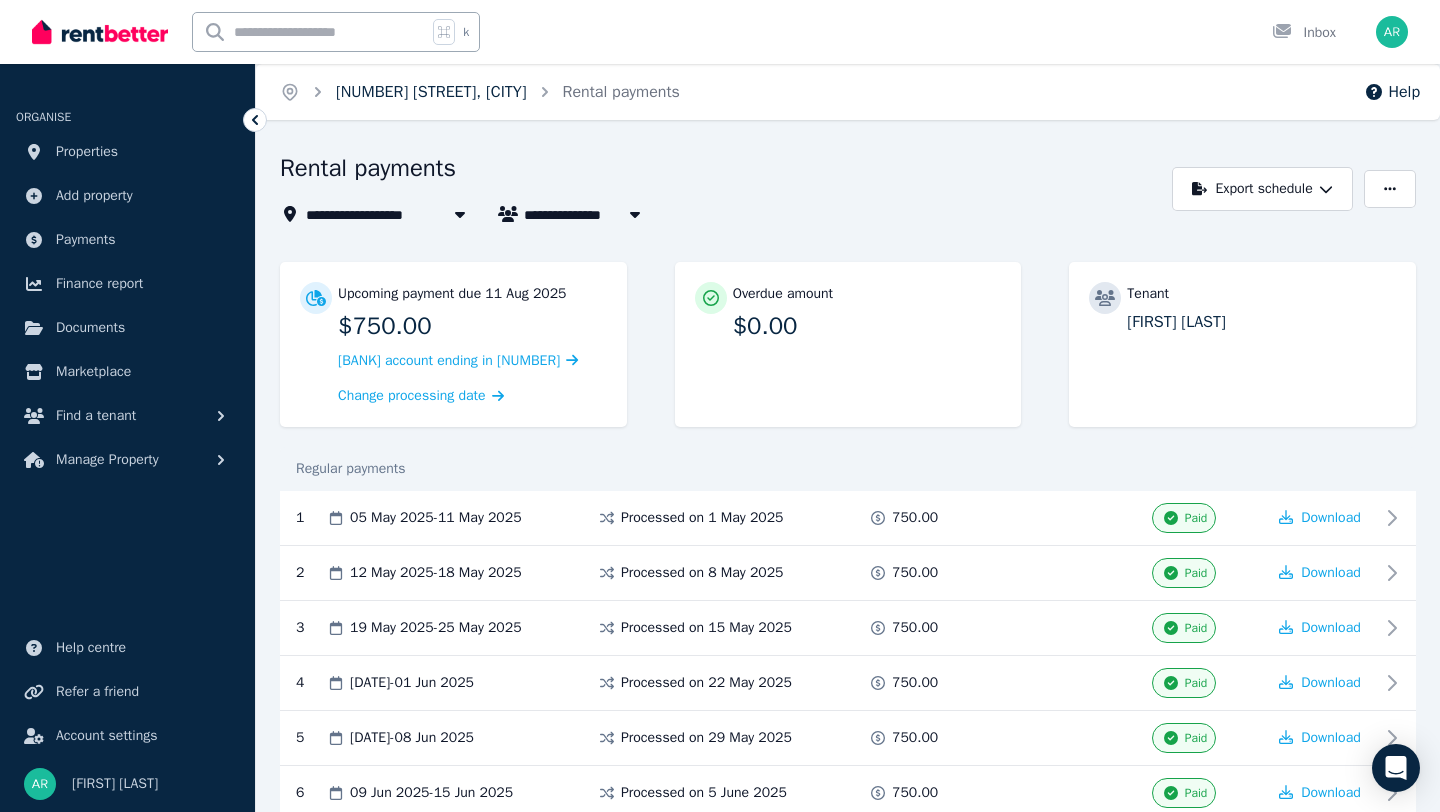 click on "[NUMBER] [STREET], [CITY]" at bounding box center [431, 92] 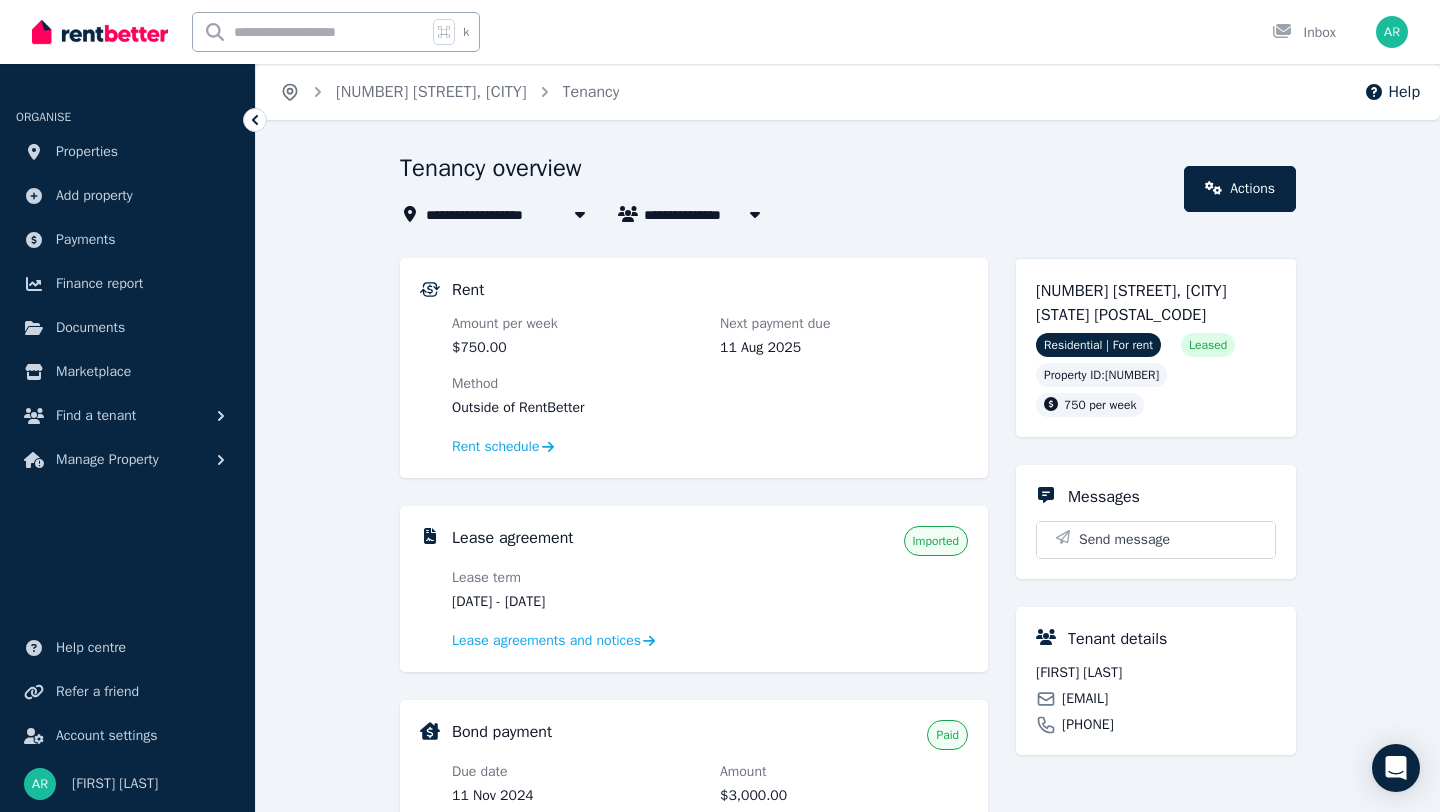 click 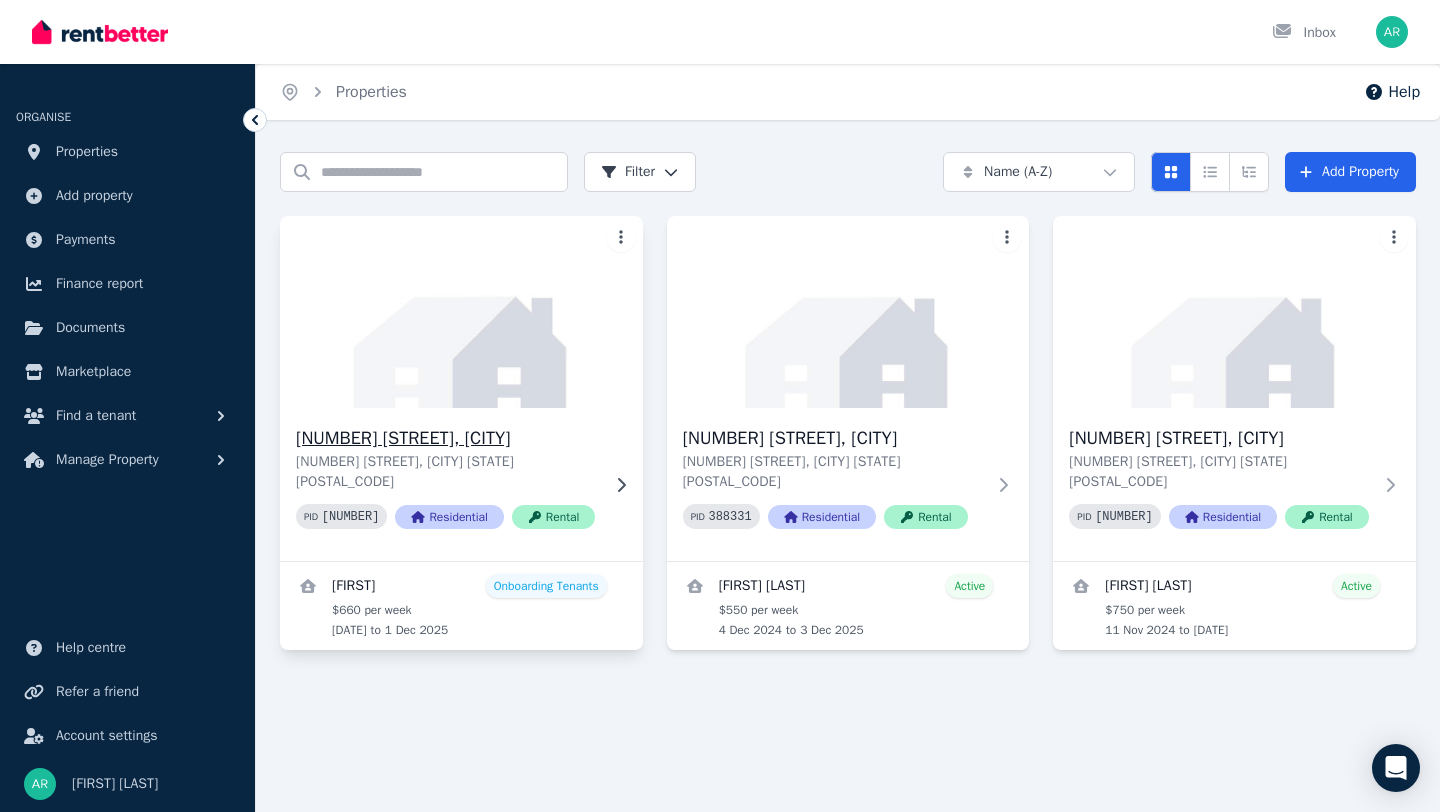 click at bounding box center (461, 312) 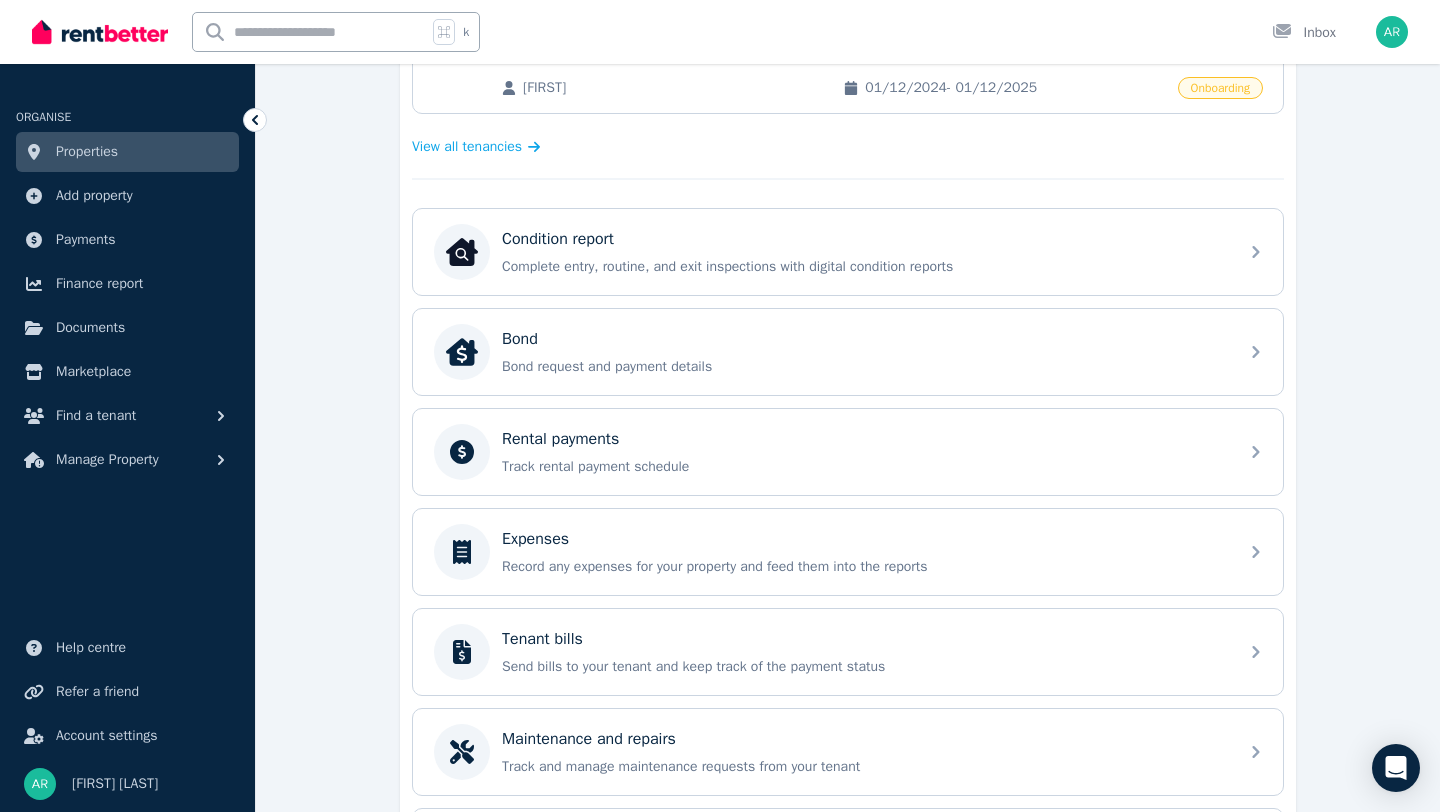 scroll, scrollTop: 670, scrollLeft: 0, axis: vertical 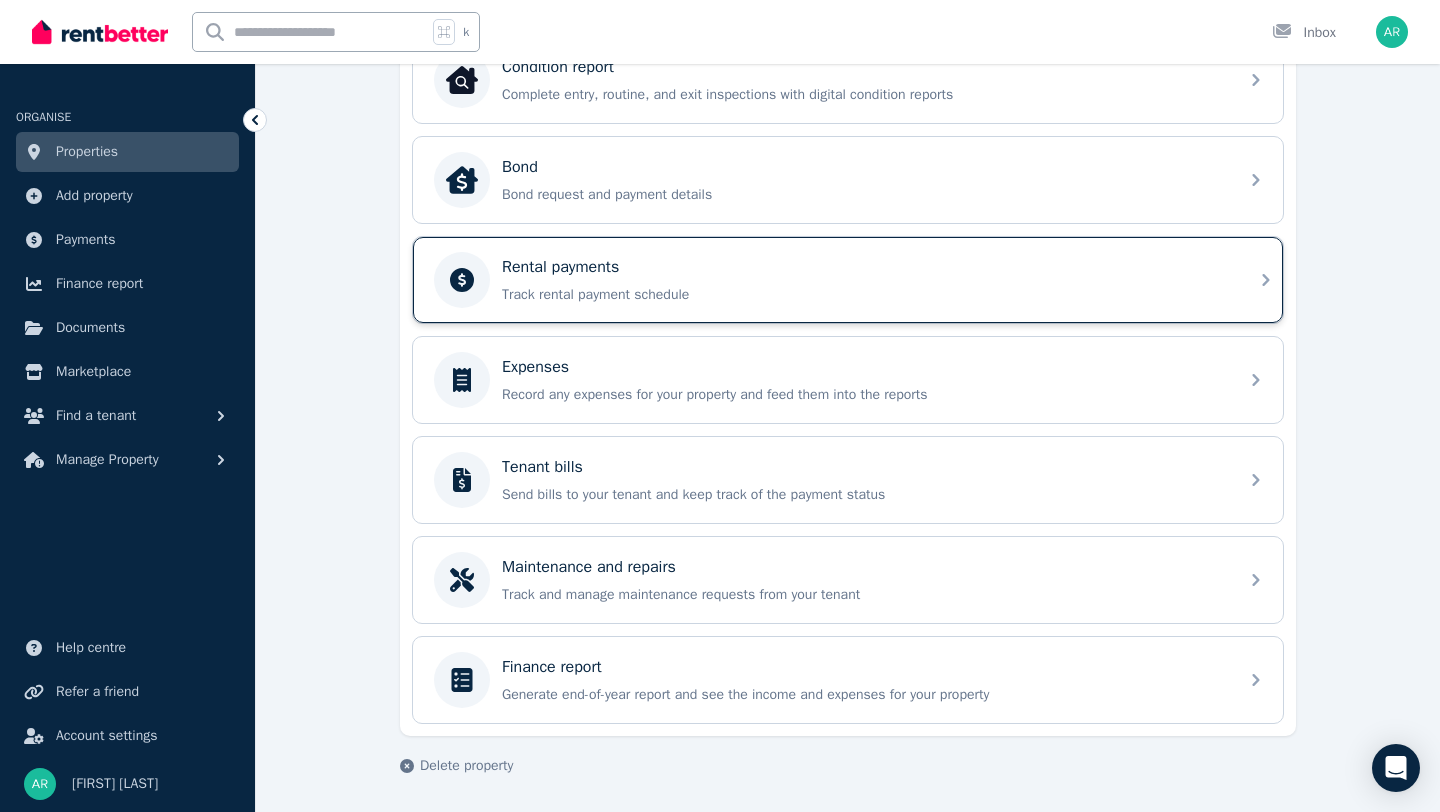 click on "Rental payments" at bounding box center (864, 267) 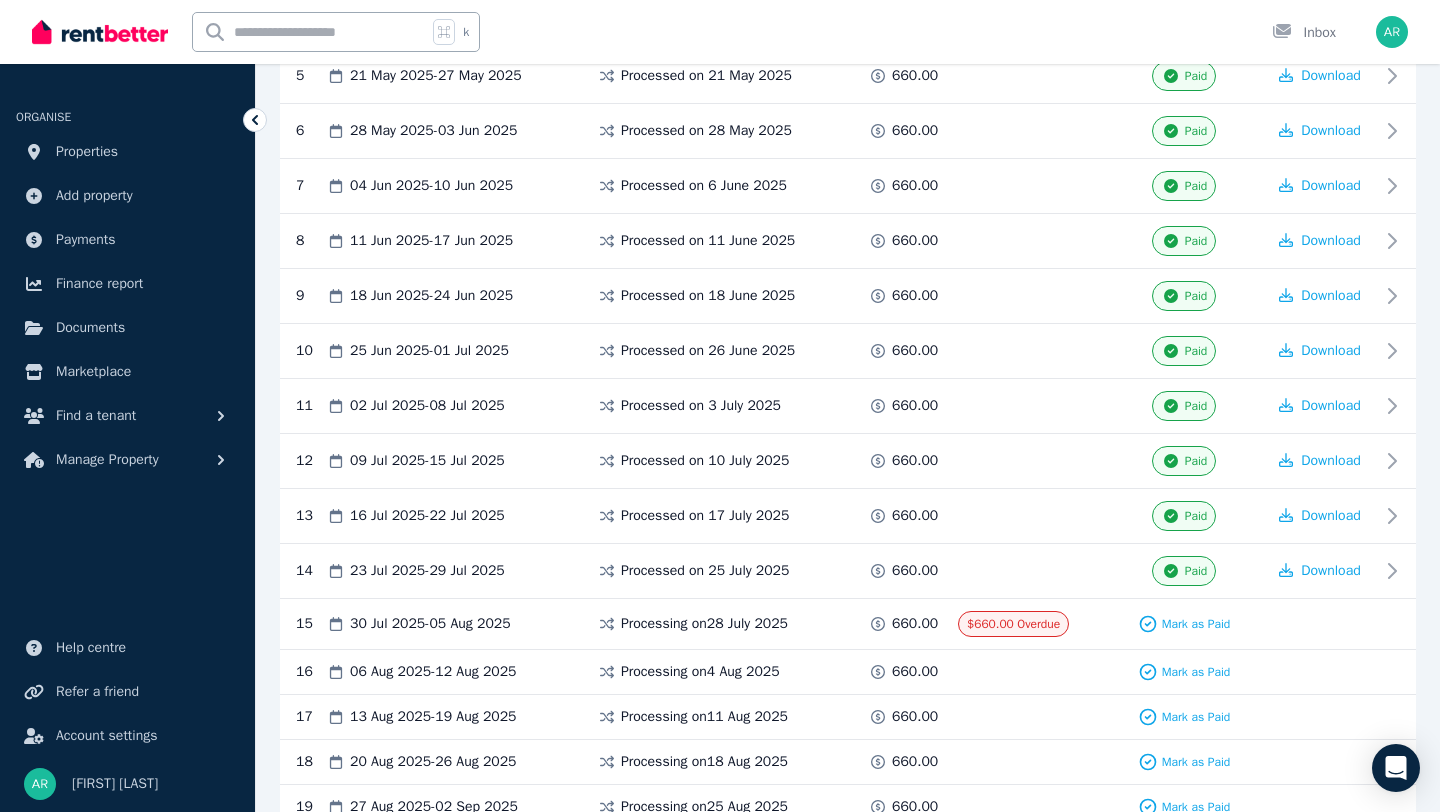 scroll, scrollTop: 702, scrollLeft: 0, axis: vertical 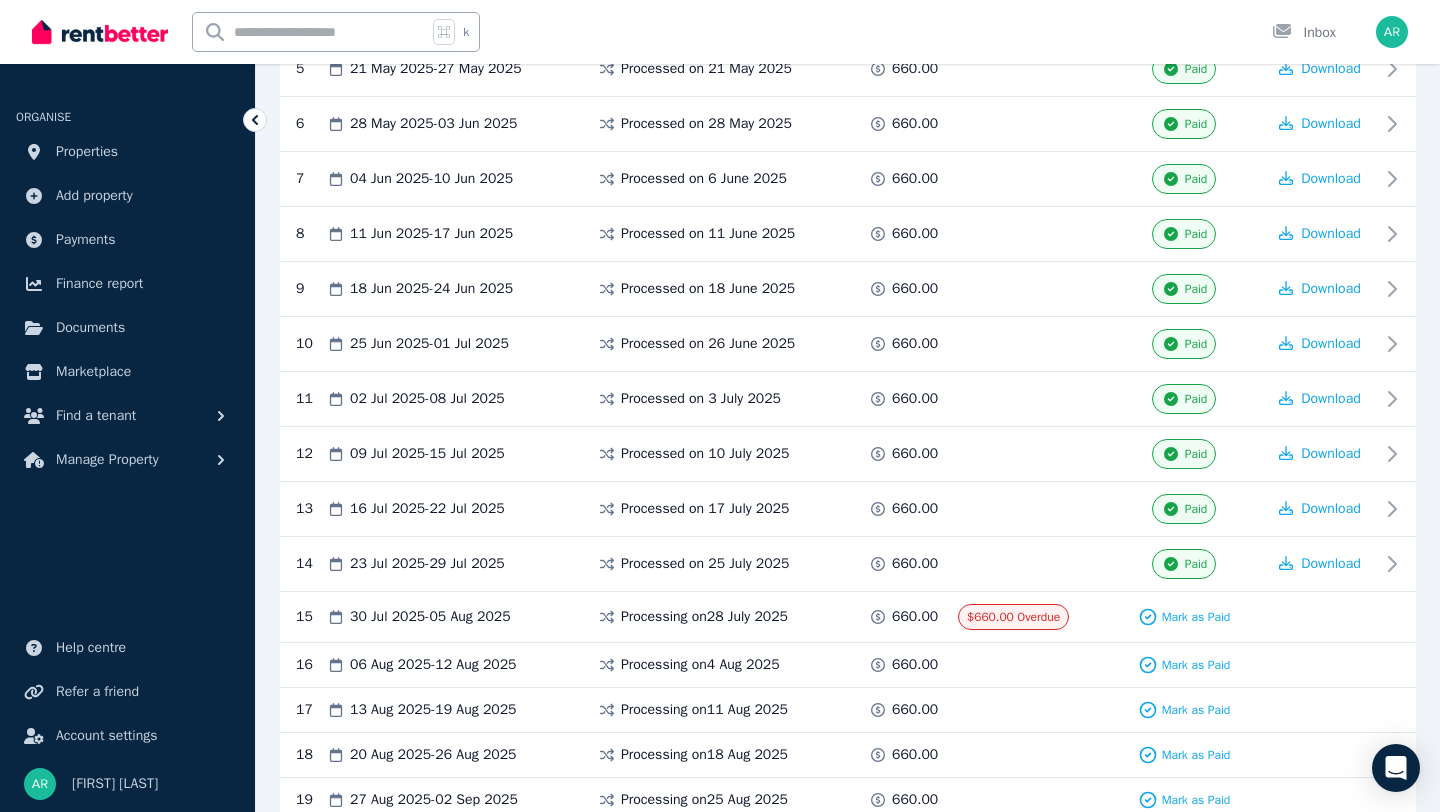 click on "Processing on [DATE]" at bounding box center [704, 617] 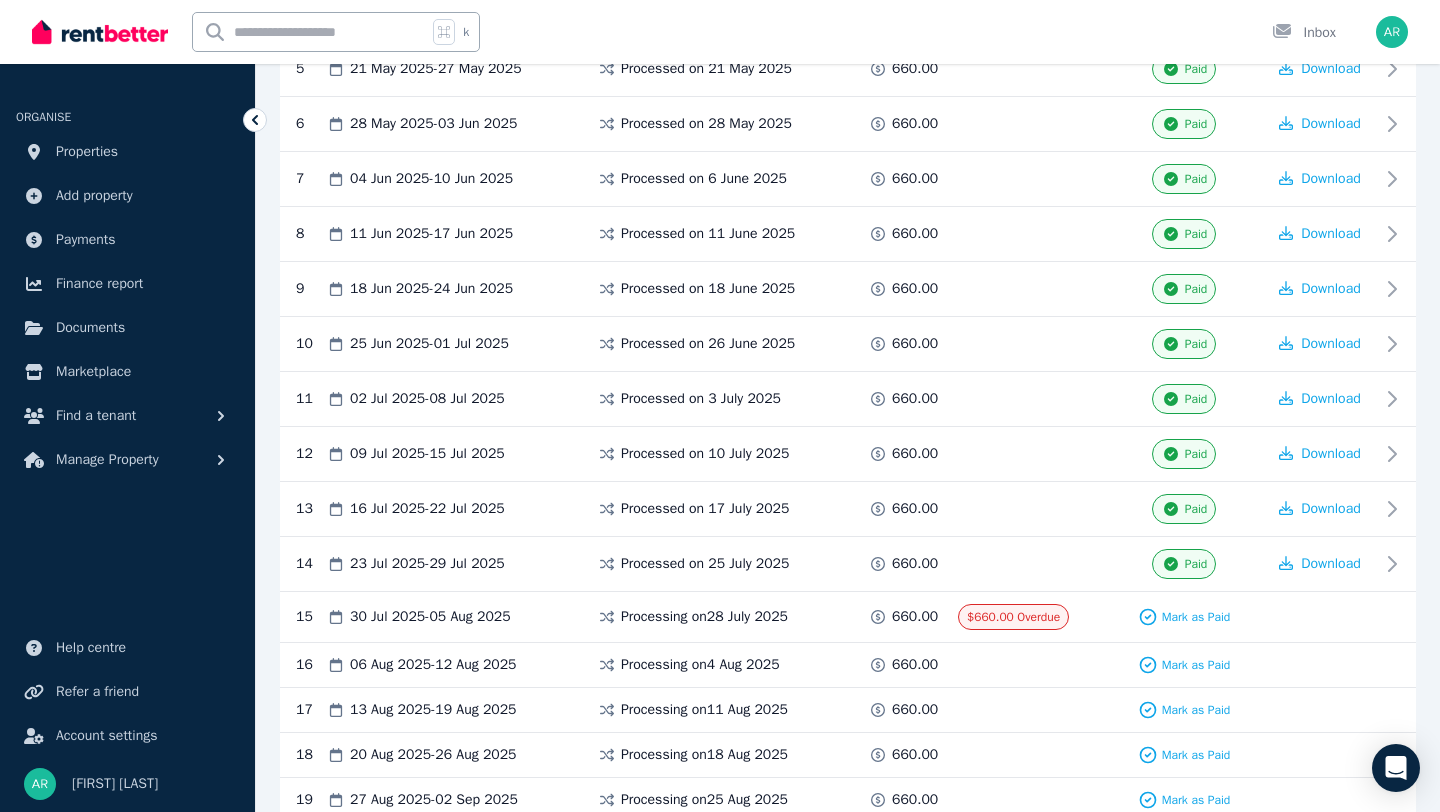click on "Processing on [DATE]" at bounding box center [732, 617] 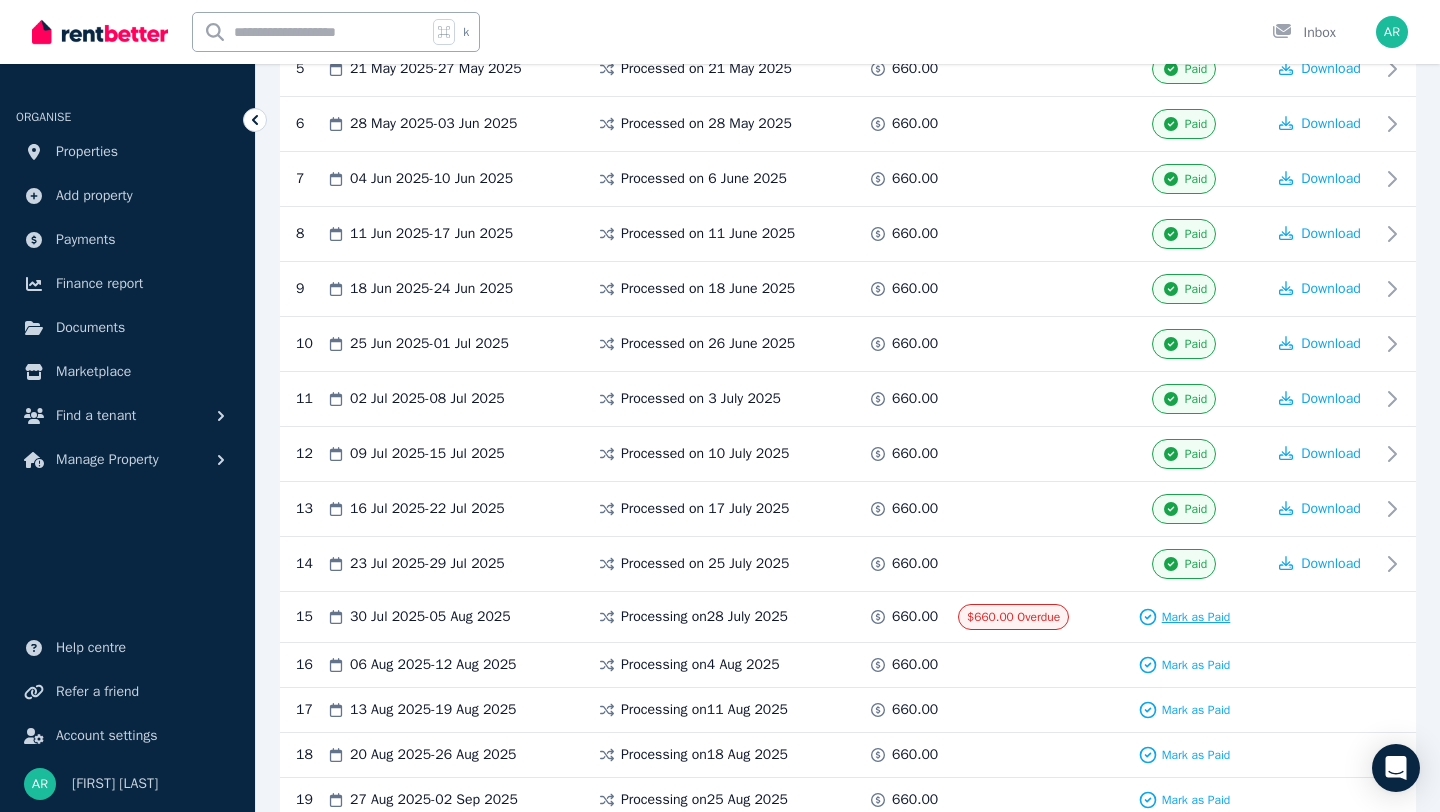 click on "Mark as Paid" at bounding box center (1184, 617) 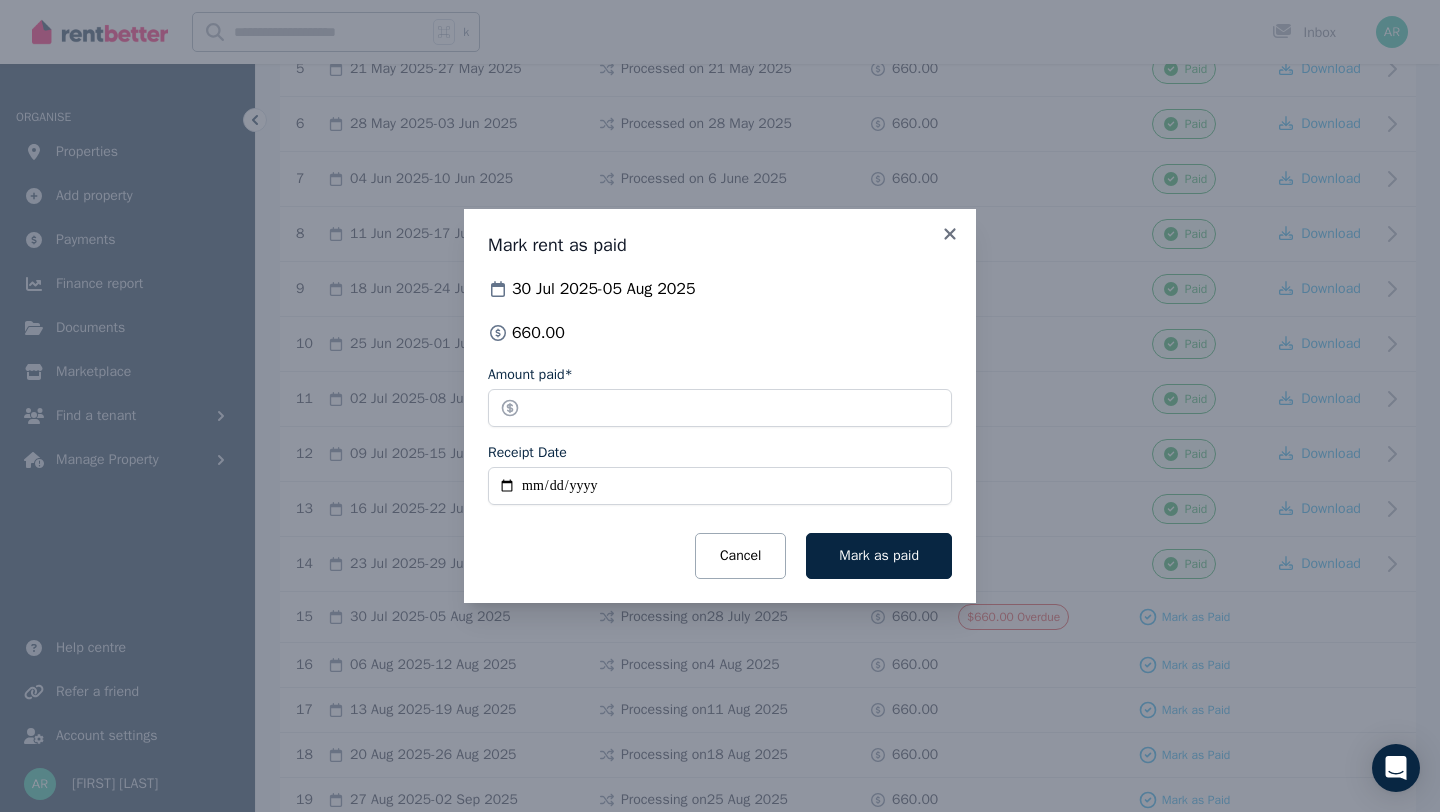 click on "Receipt Date" at bounding box center (720, 486) 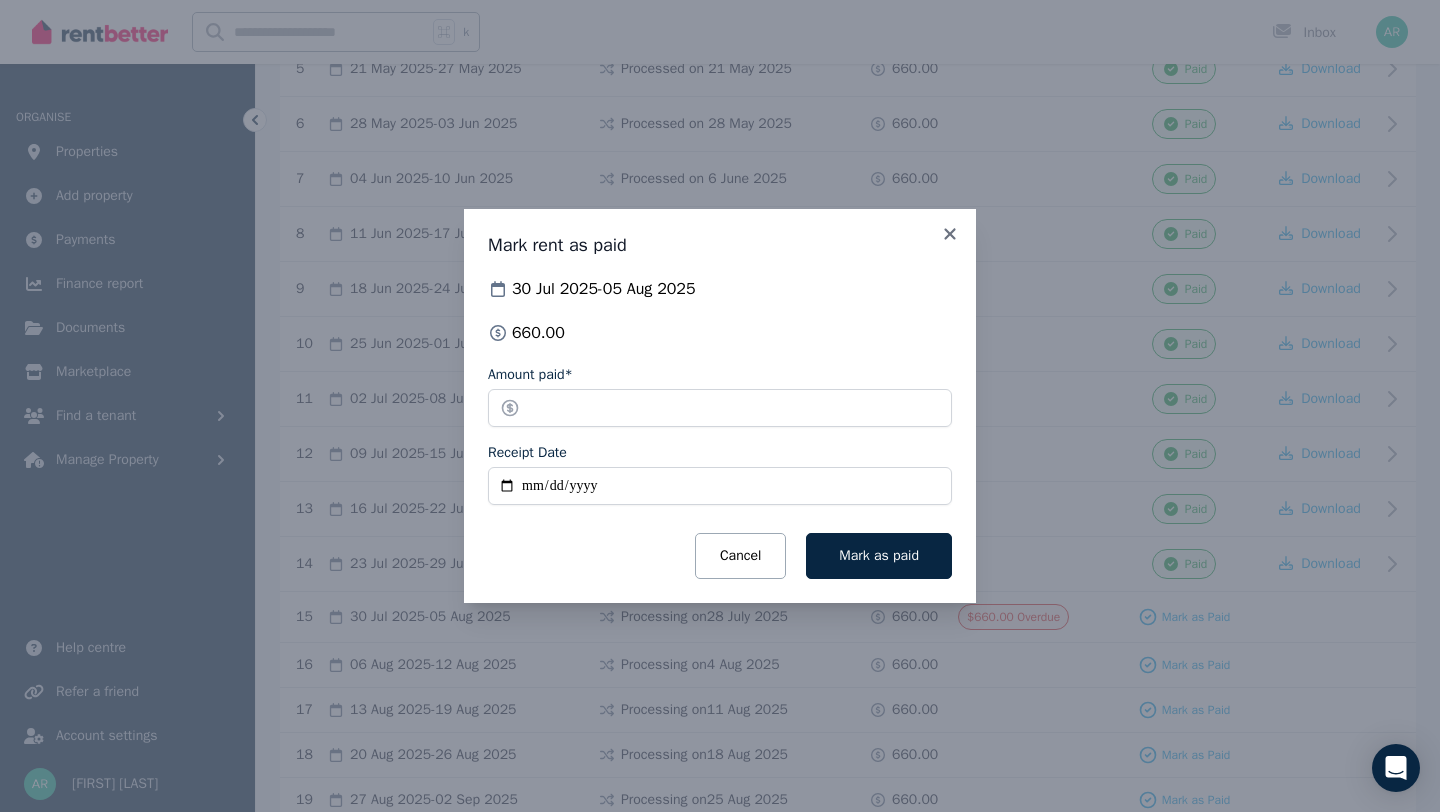 type on "**********" 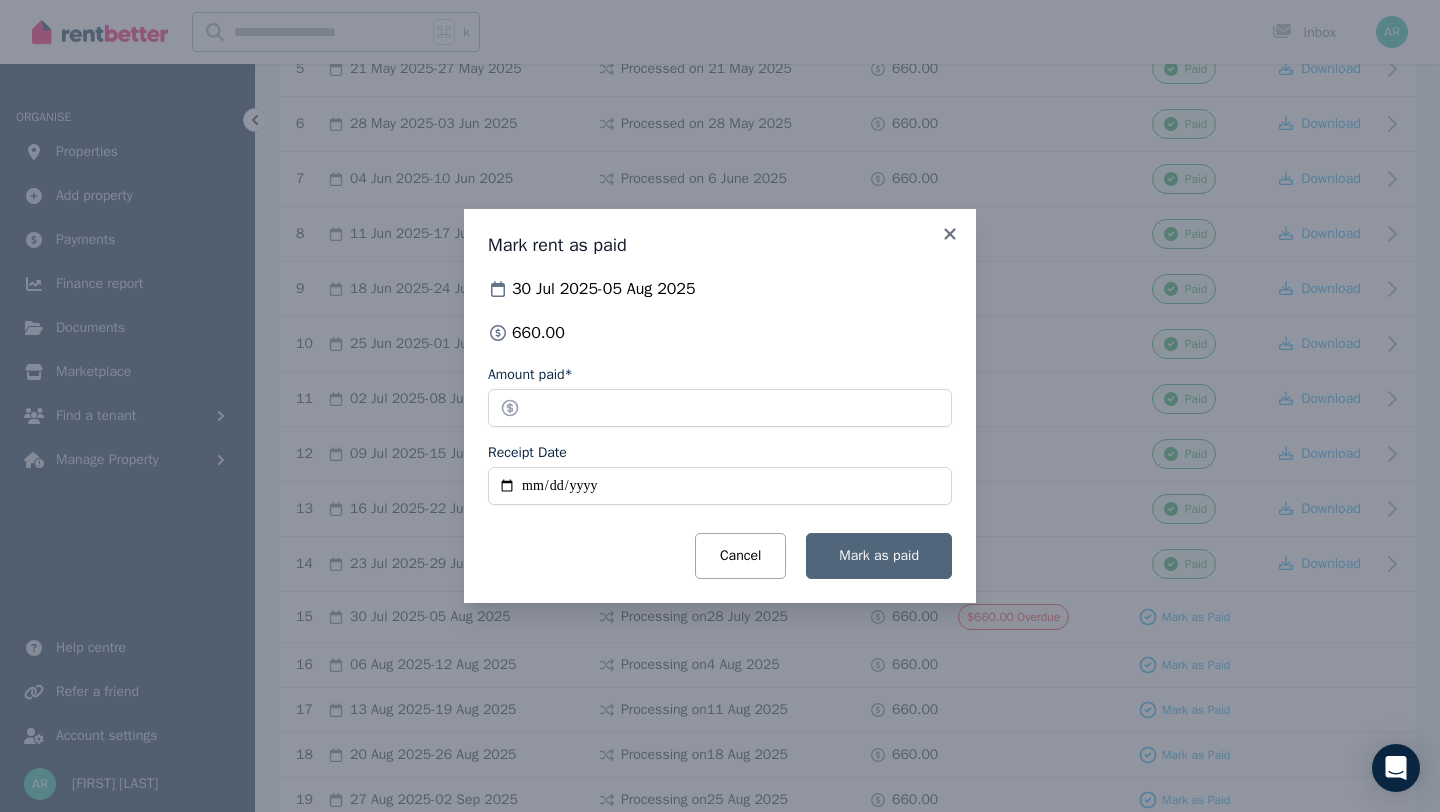 click on "Mark as paid" at bounding box center [879, 556] 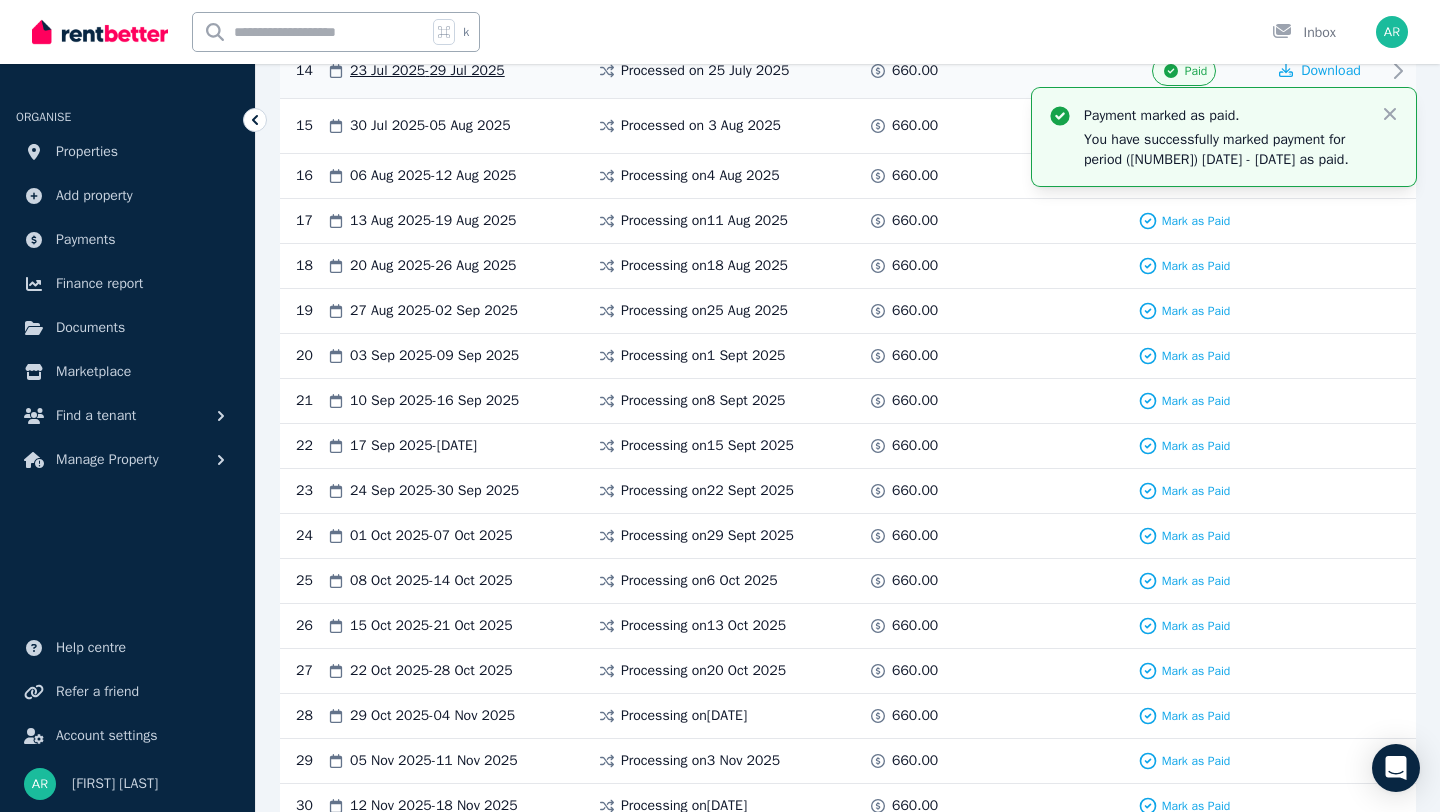 scroll, scrollTop: 1418, scrollLeft: 0, axis: vertical 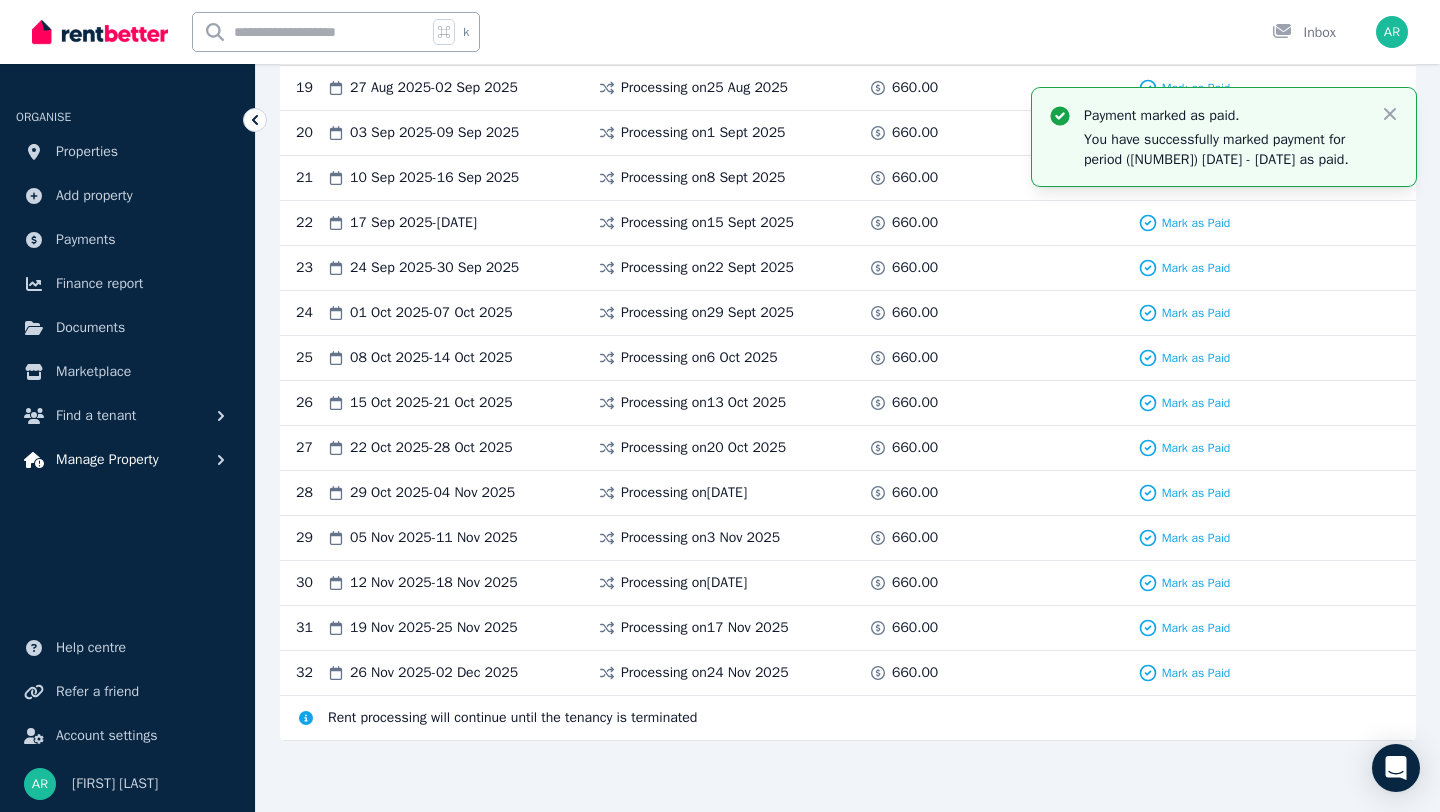 click on "Manage Property" at bounding box center [127, 460] 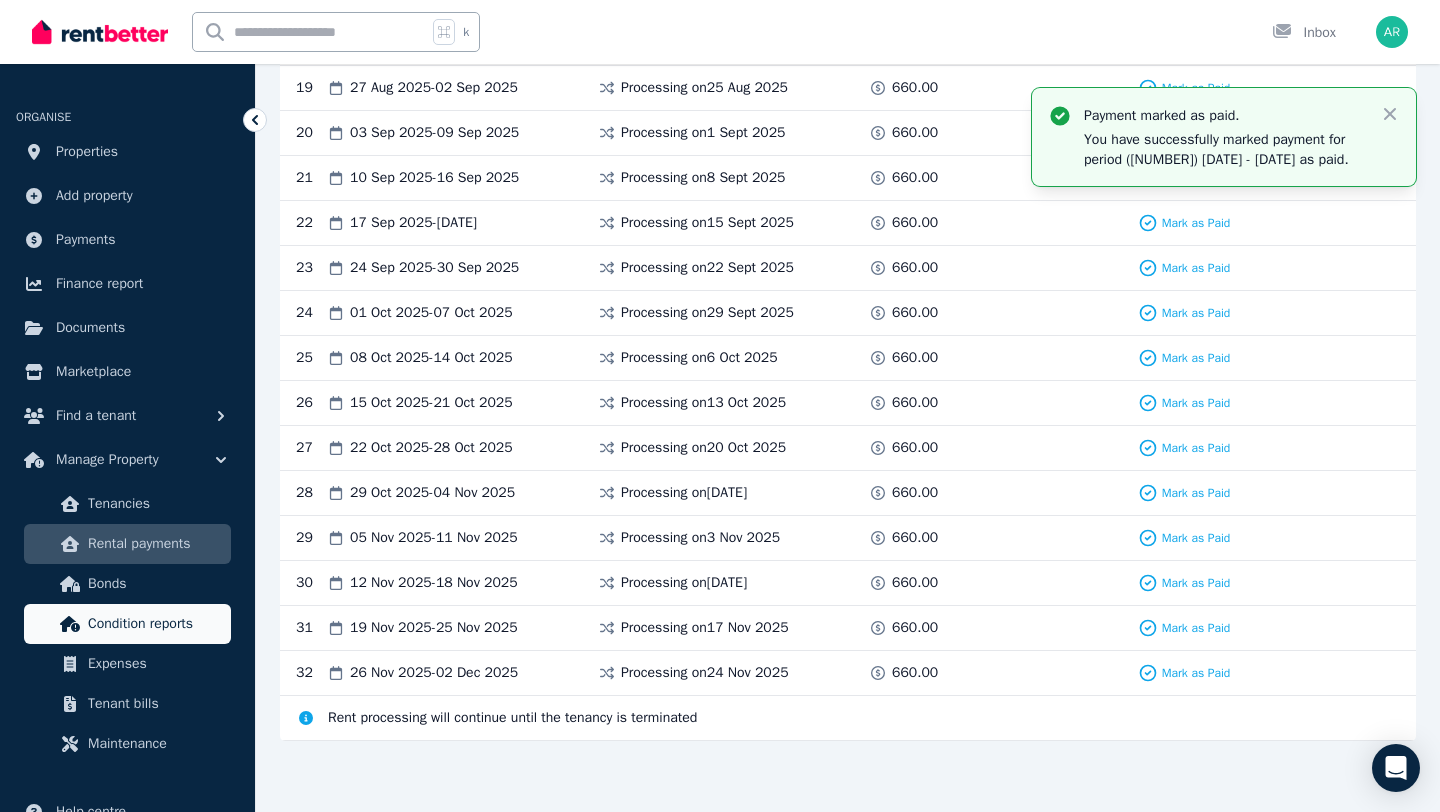 click on "Condition reports" at bounding box center (155, 624) 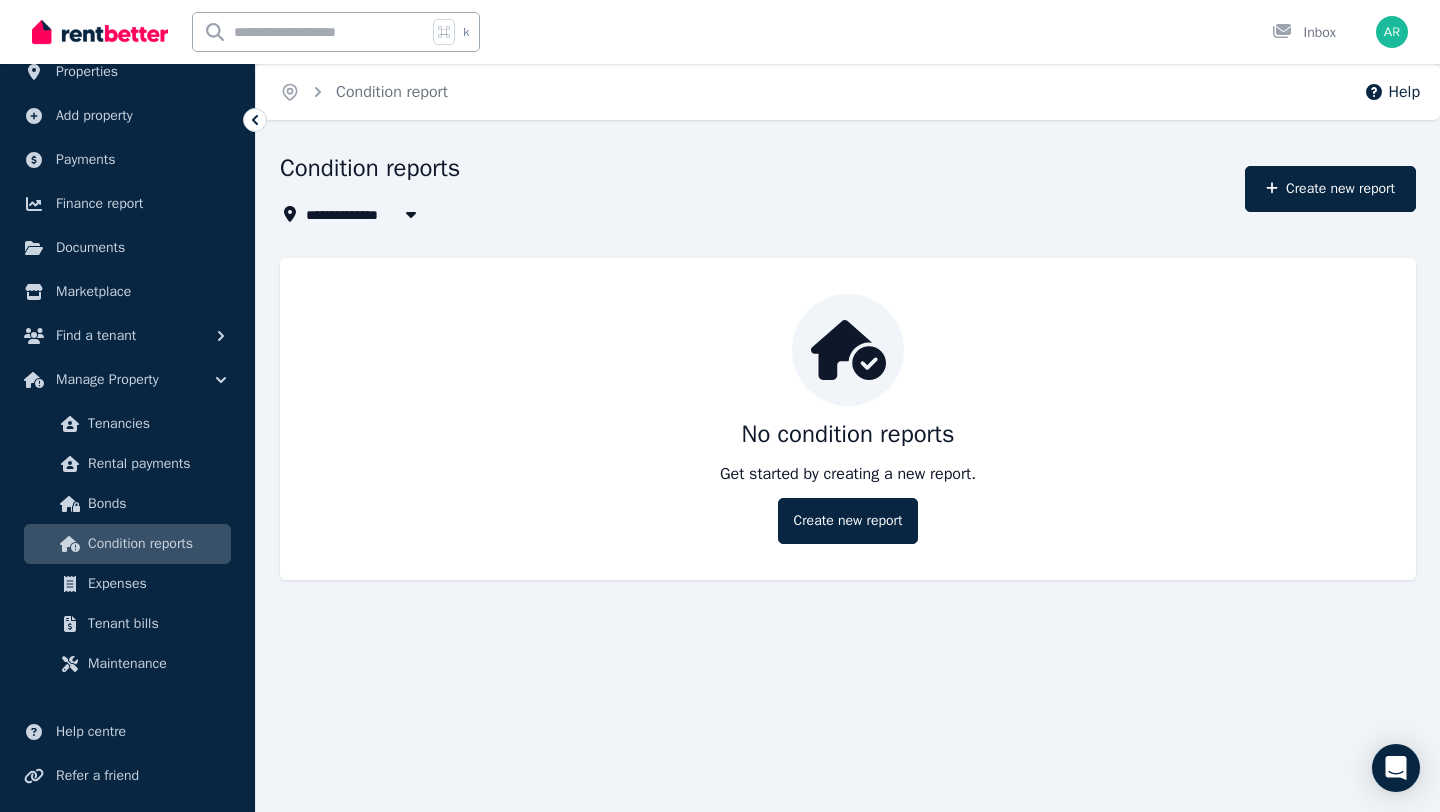 scroll, scrollTop: 106, scrollLeft: 0, axis: vertical 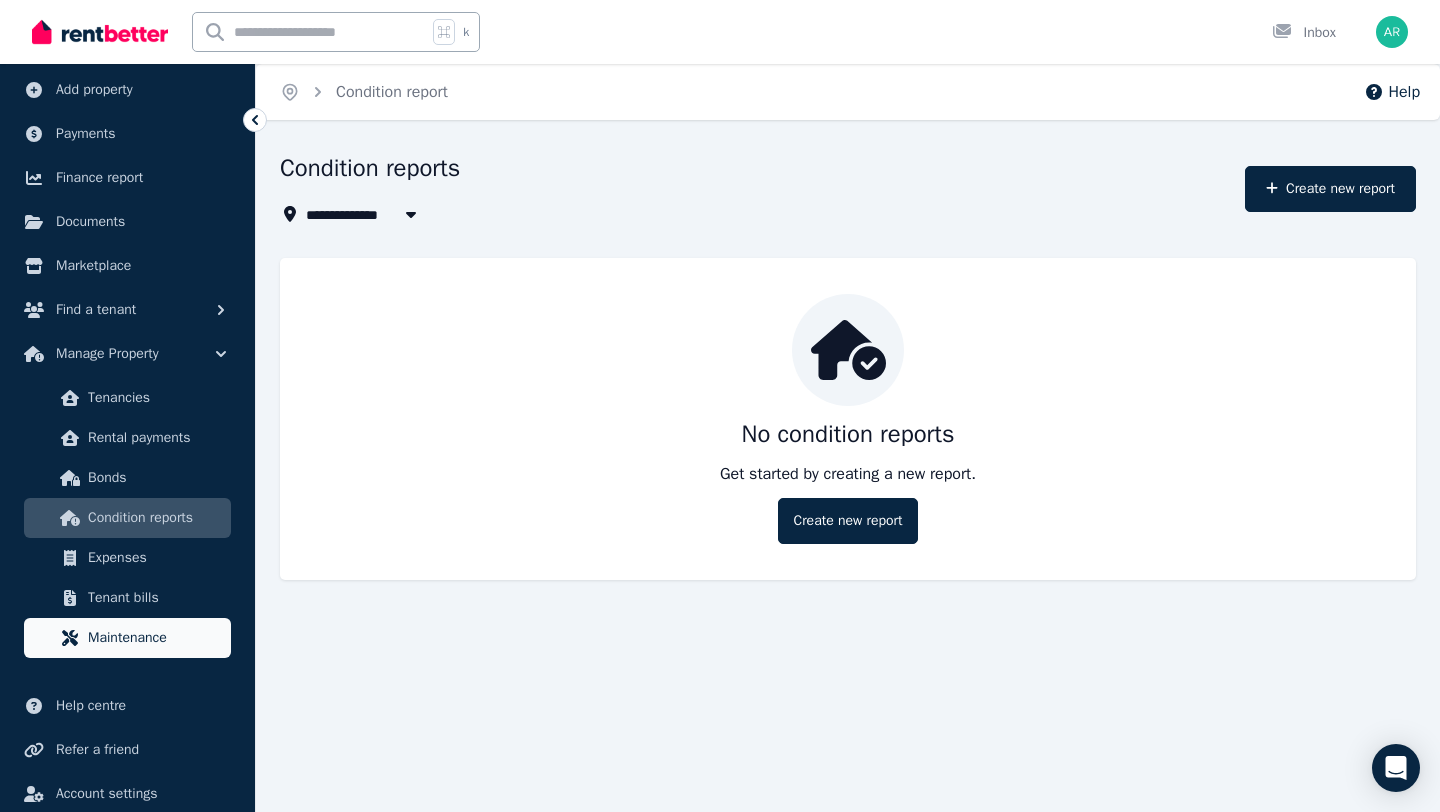 click on "Maintenance" at bounding box center (127, 638) 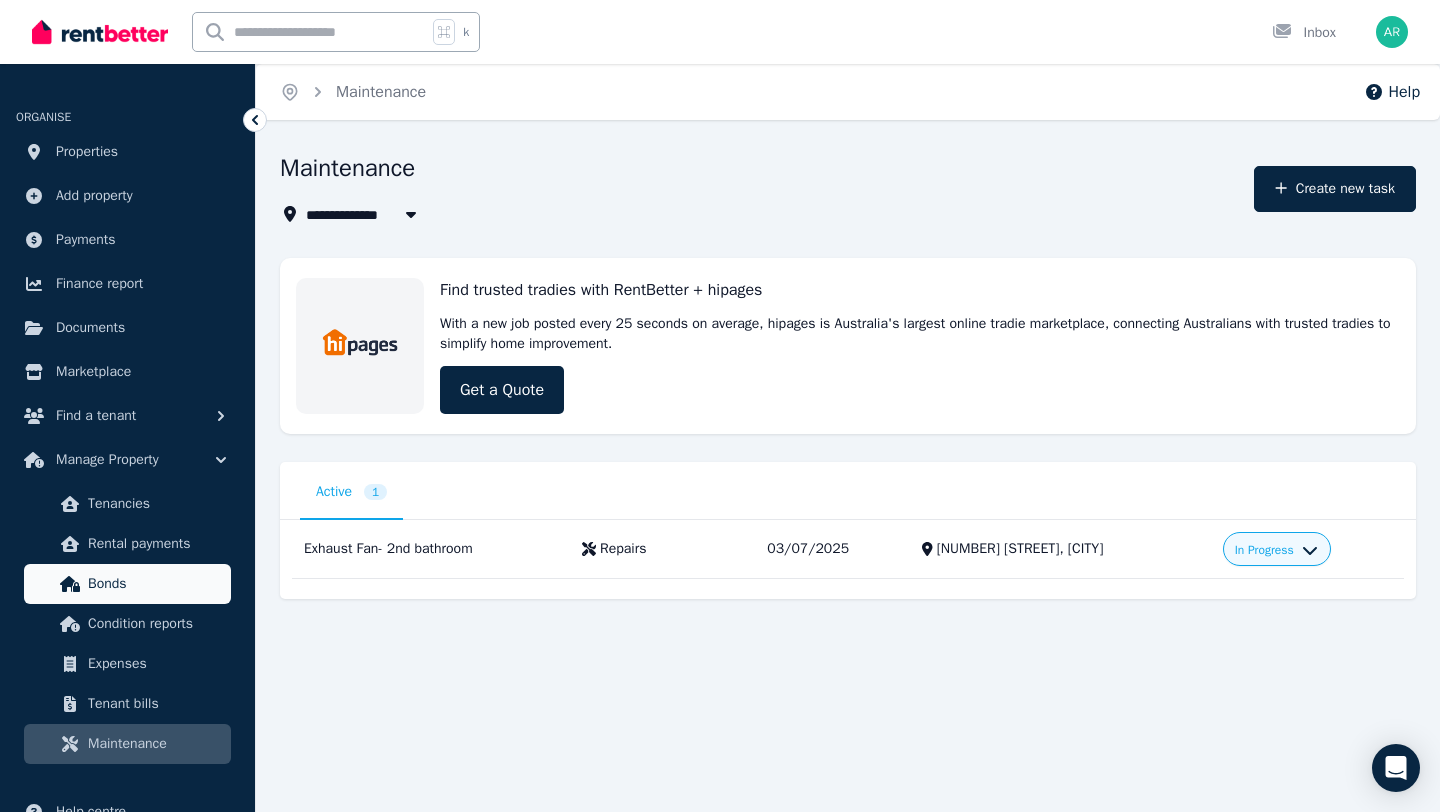 scroll, scrollTop: 164, scrollLeft: 0, axis: vertical 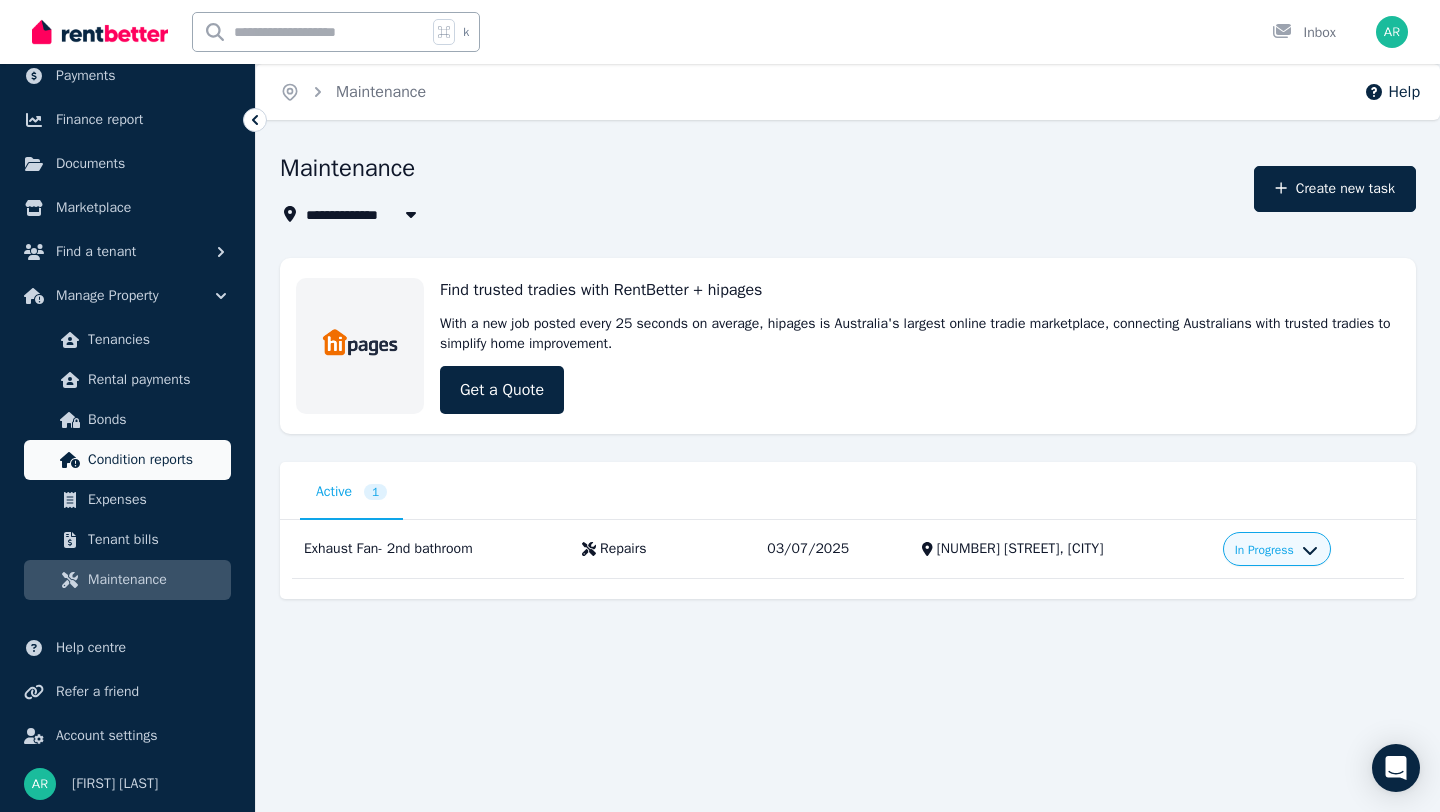 click on "Condition reports" at bounding box center [155, 460] 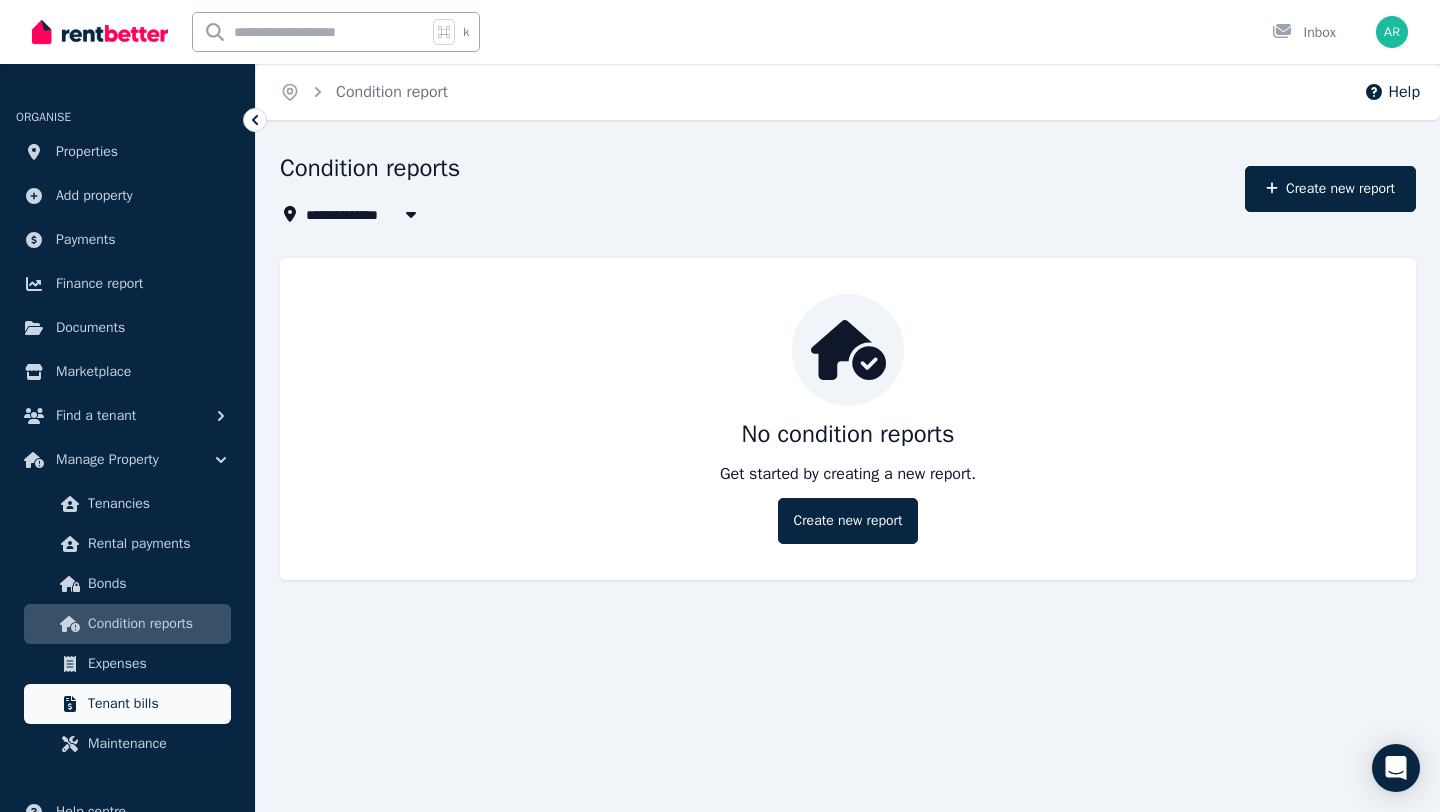 scroll, scrollTop: 164, scrollLeft: 0, axis: vertical 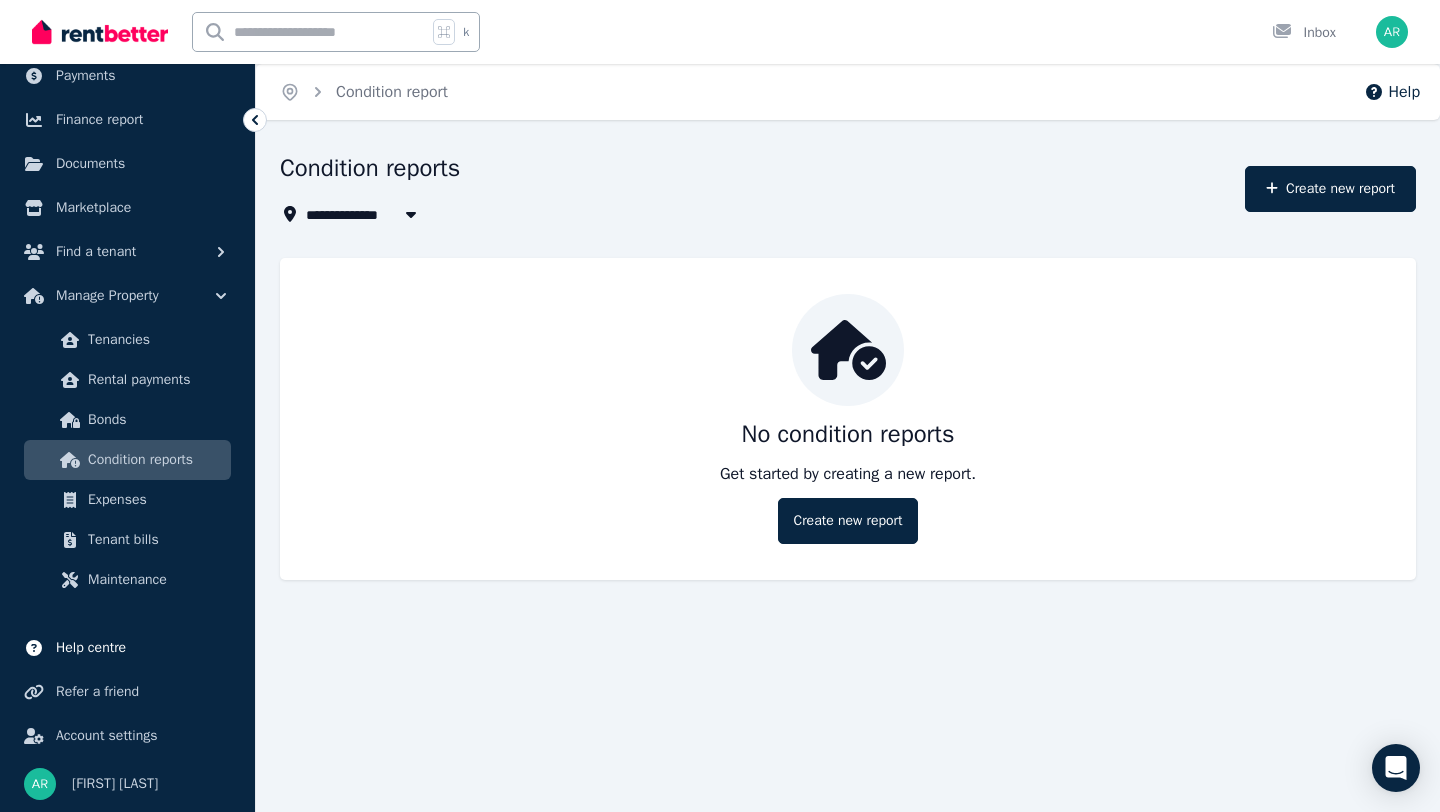 click on "Help centre" at bounding box center [91, 648] 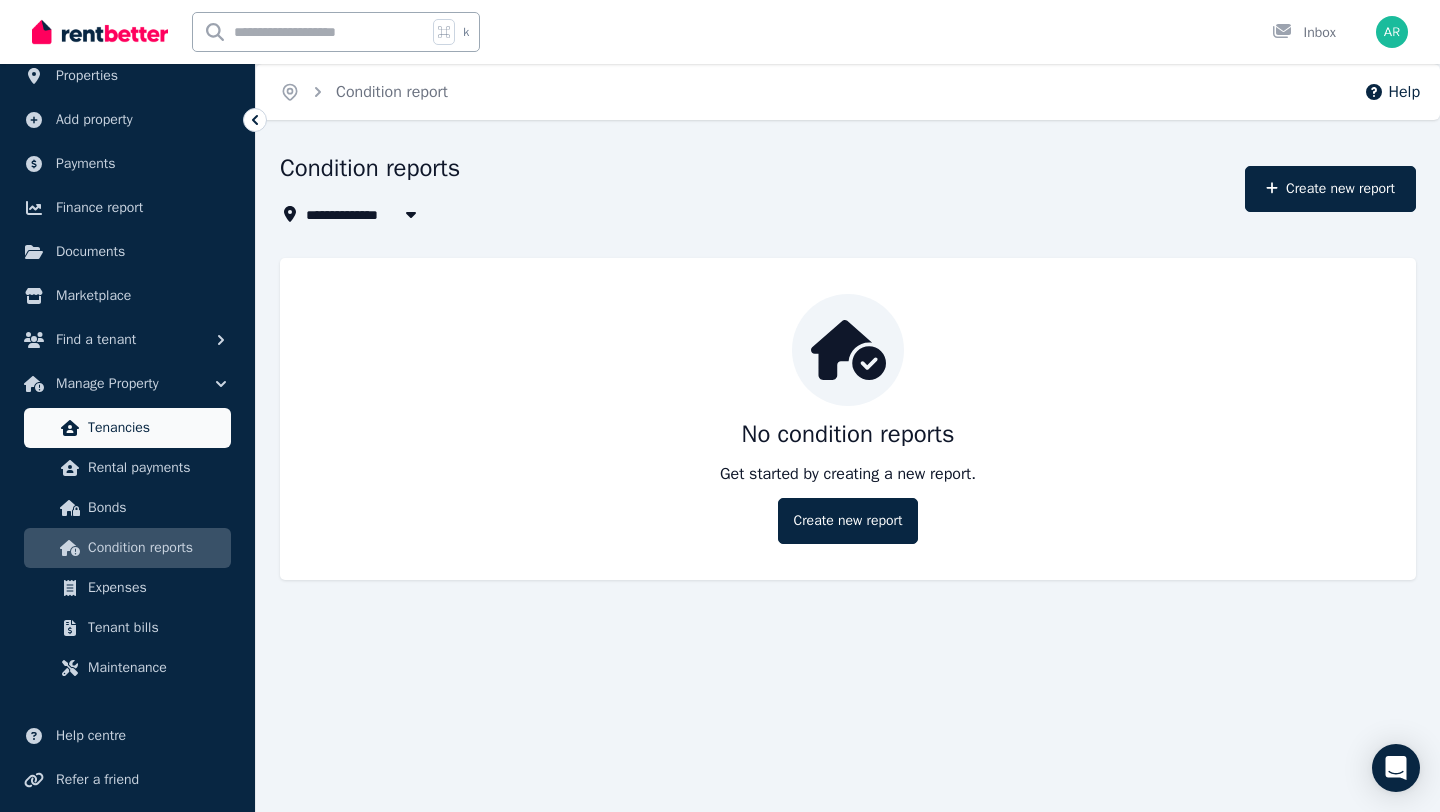 scroll, scrollTop: 0, scrollLeft: 0, axis: both 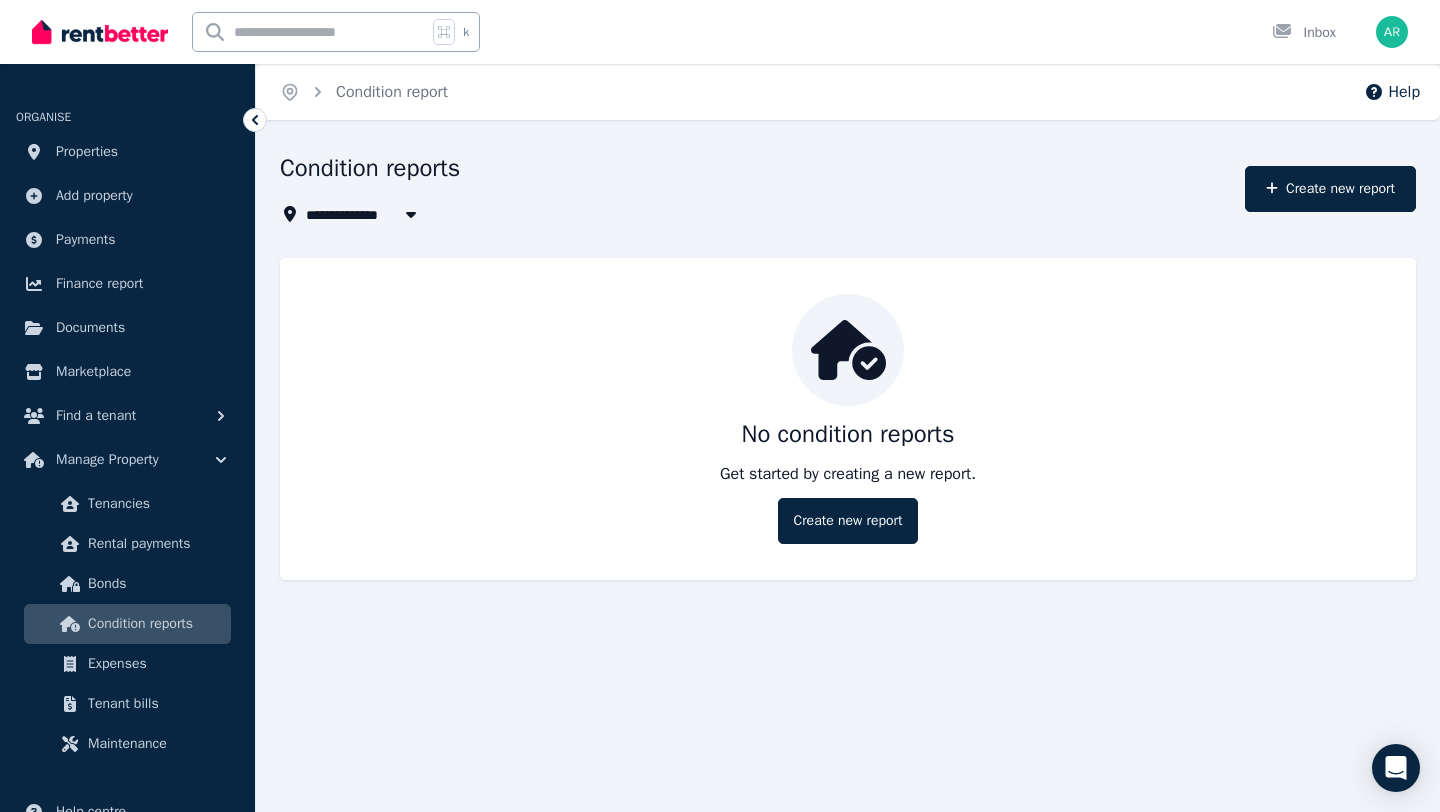 click at bounding box center (310, 32) 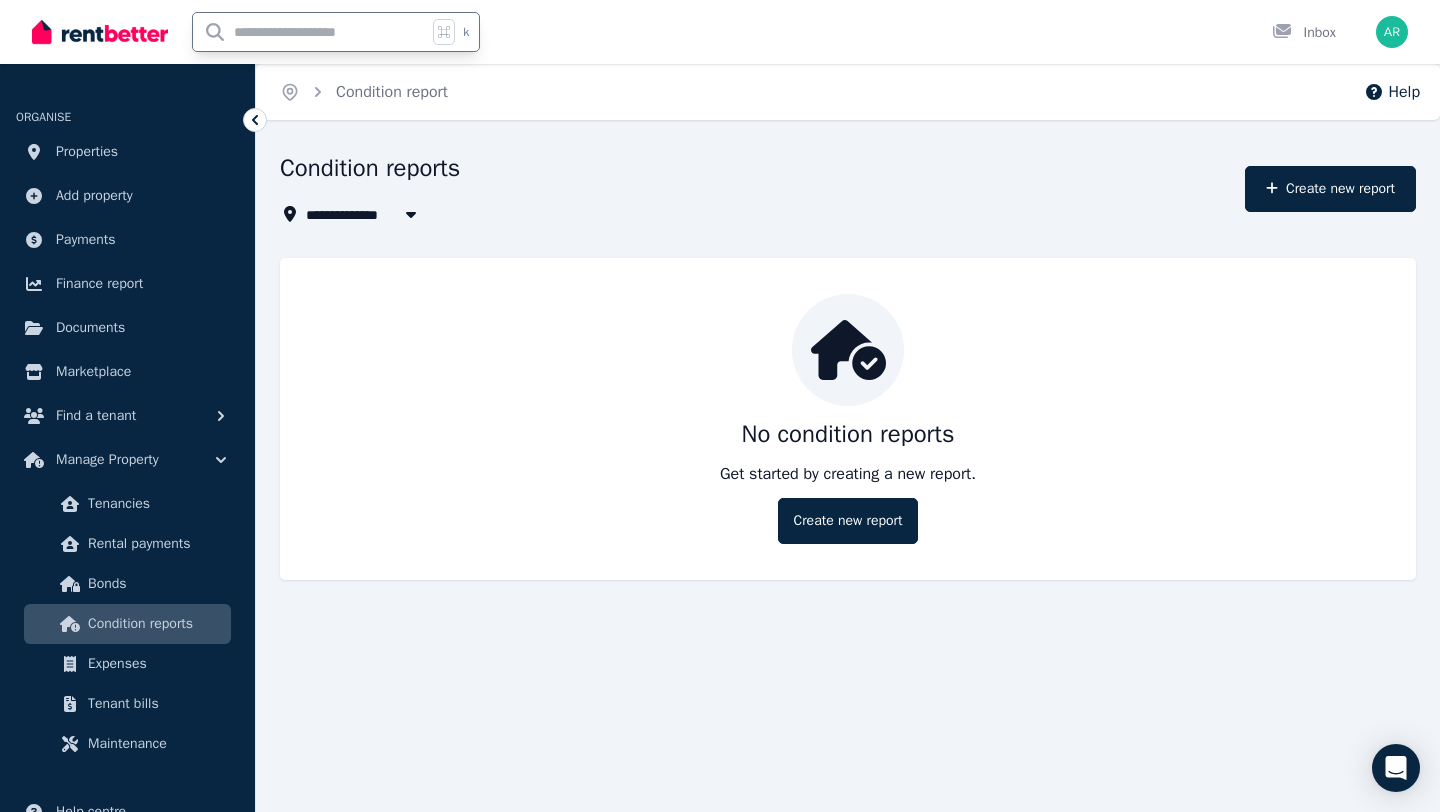 click at bounding box center [100, 32] 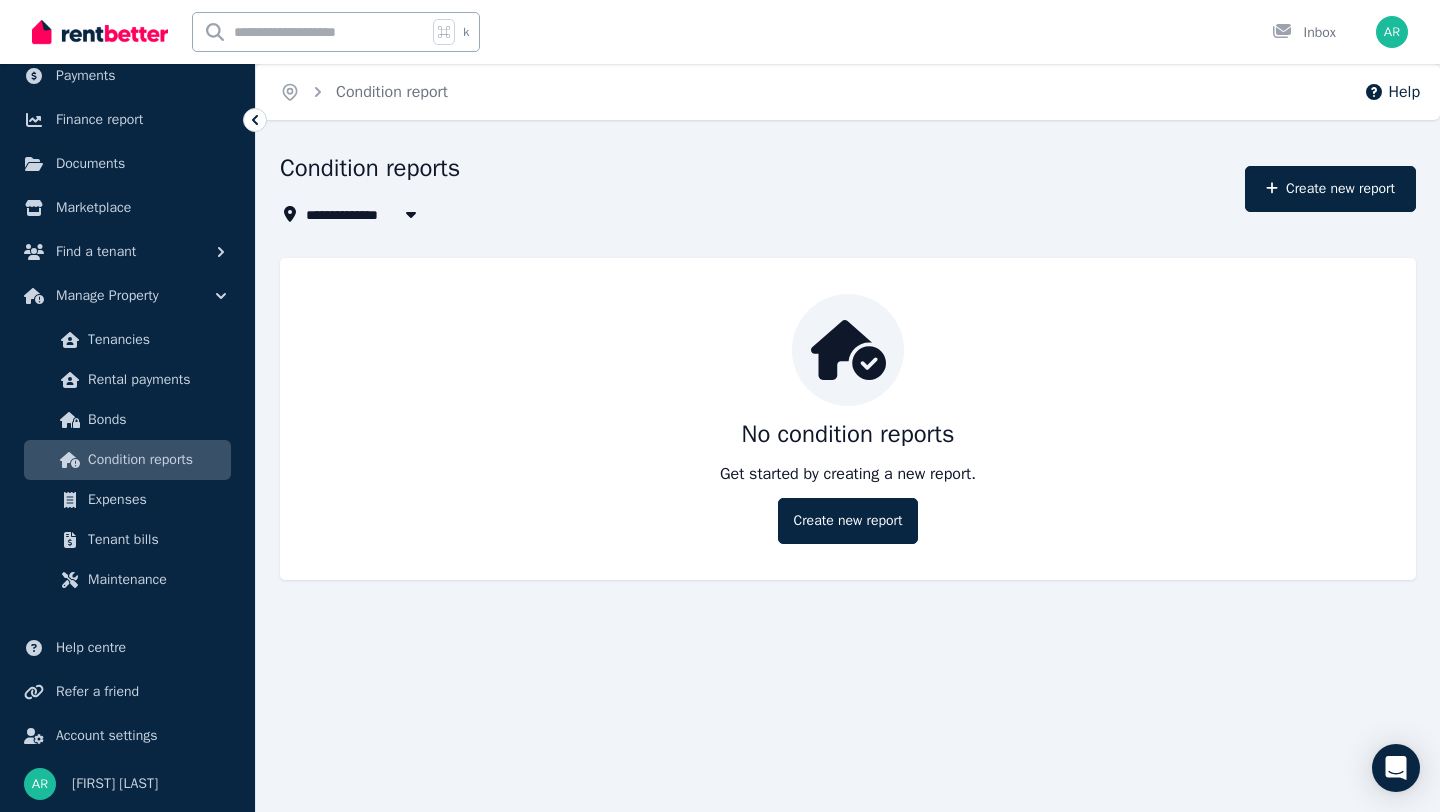 scroll, scrollTop: 0, scrollLeft: 0, axis: both 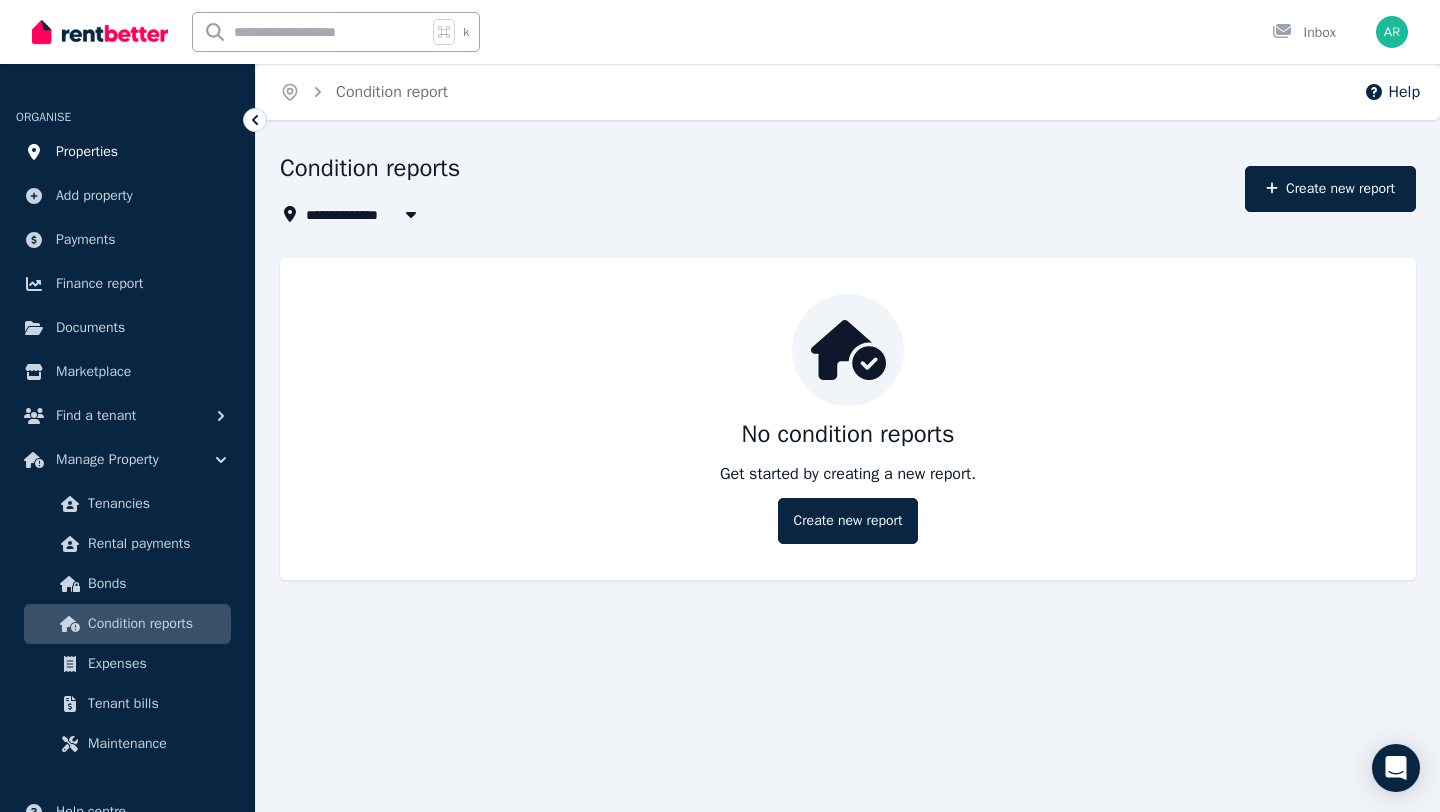 click on "Properties" at bounding box center (87, 152) 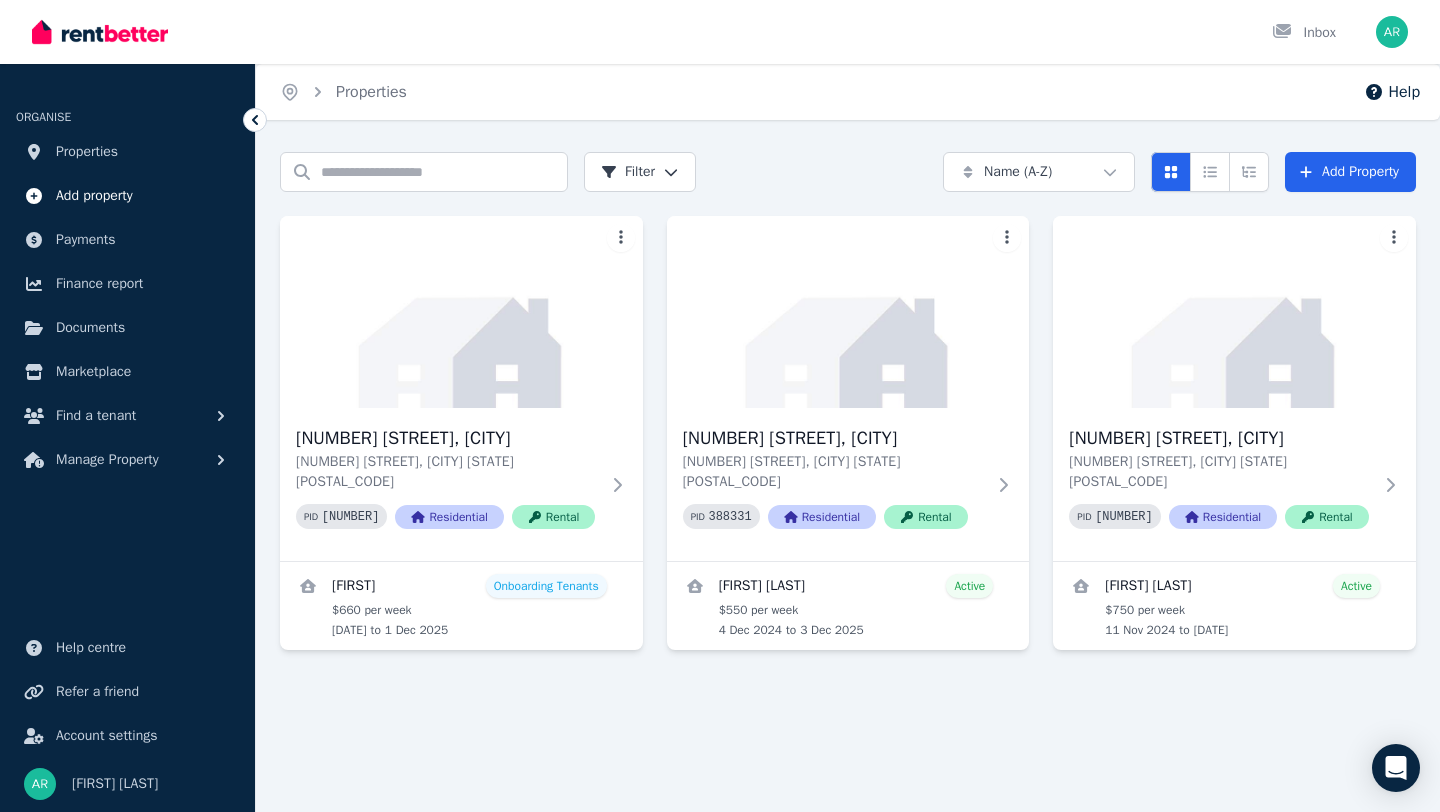 click on "Add property" at bounding box center [94, 196] 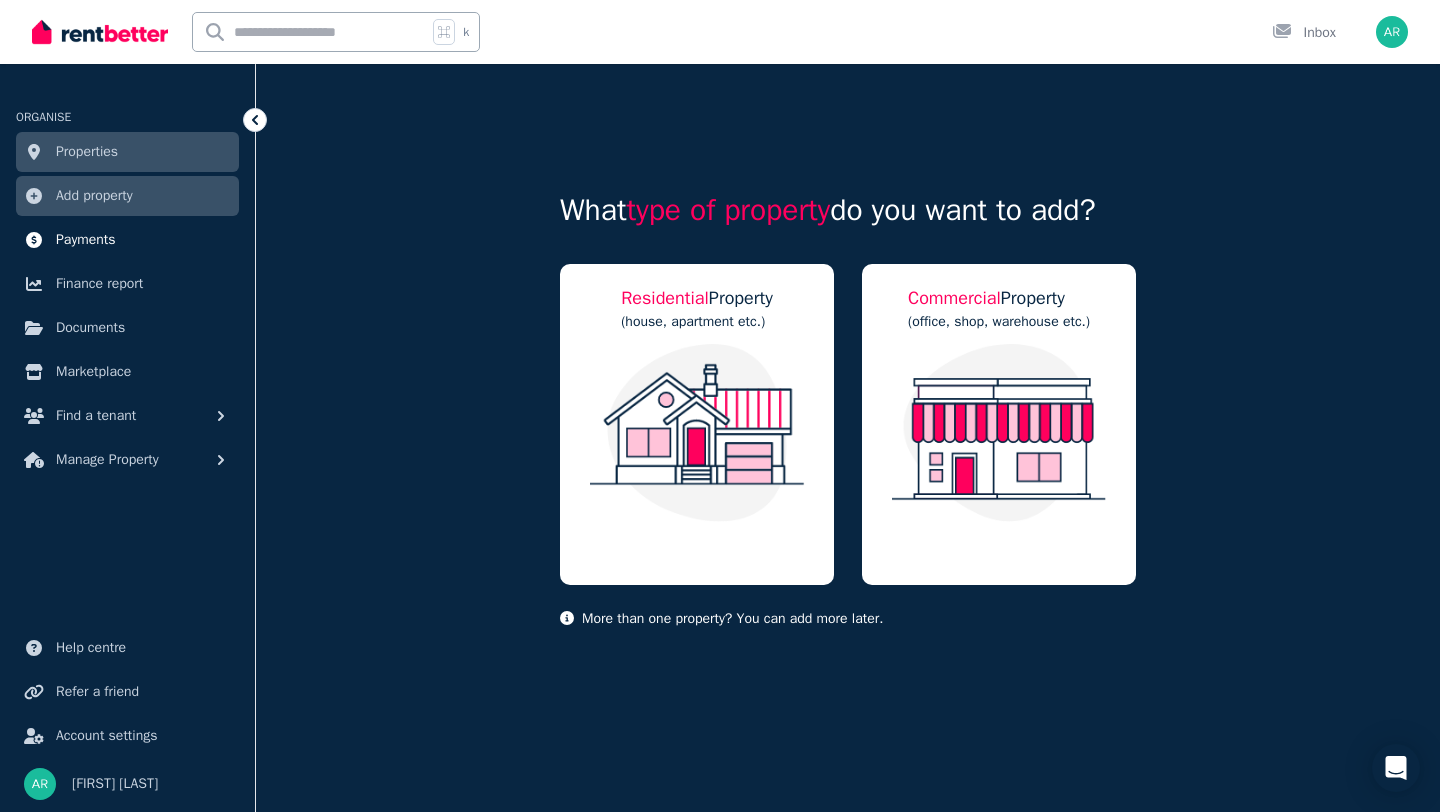 click on "Payments" at bounding box center (86, 240) 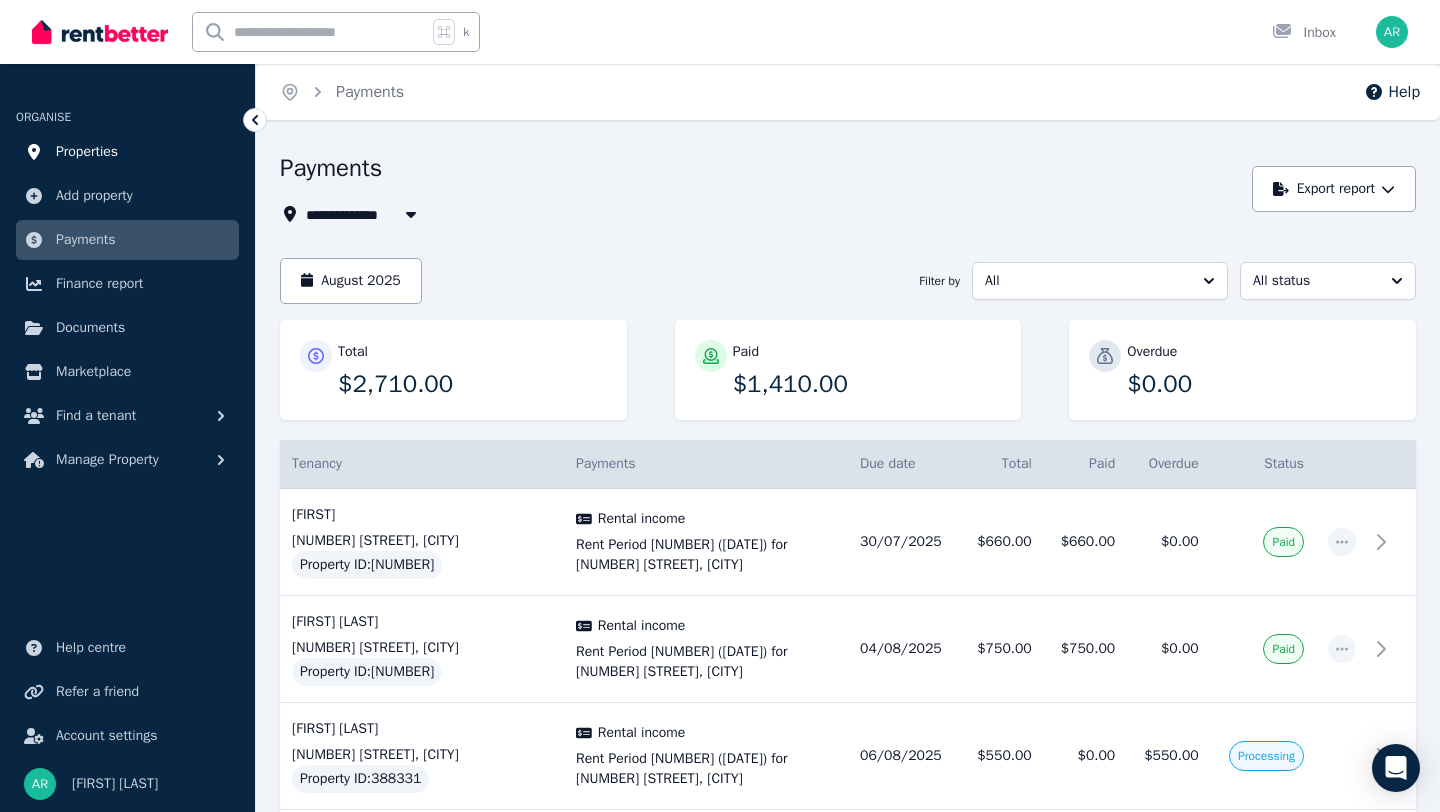 click on "Properties" at bounding box center (87, 152) 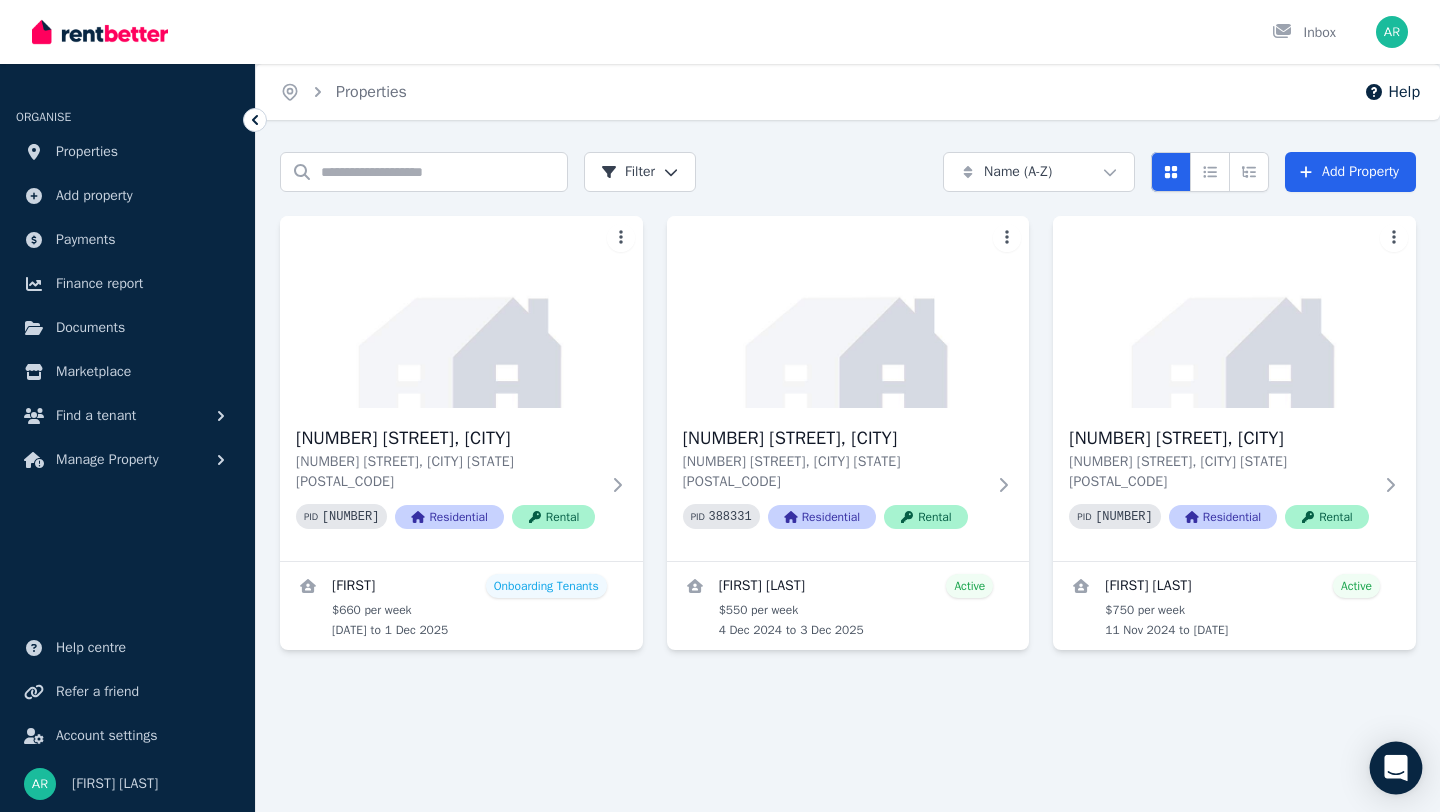 click 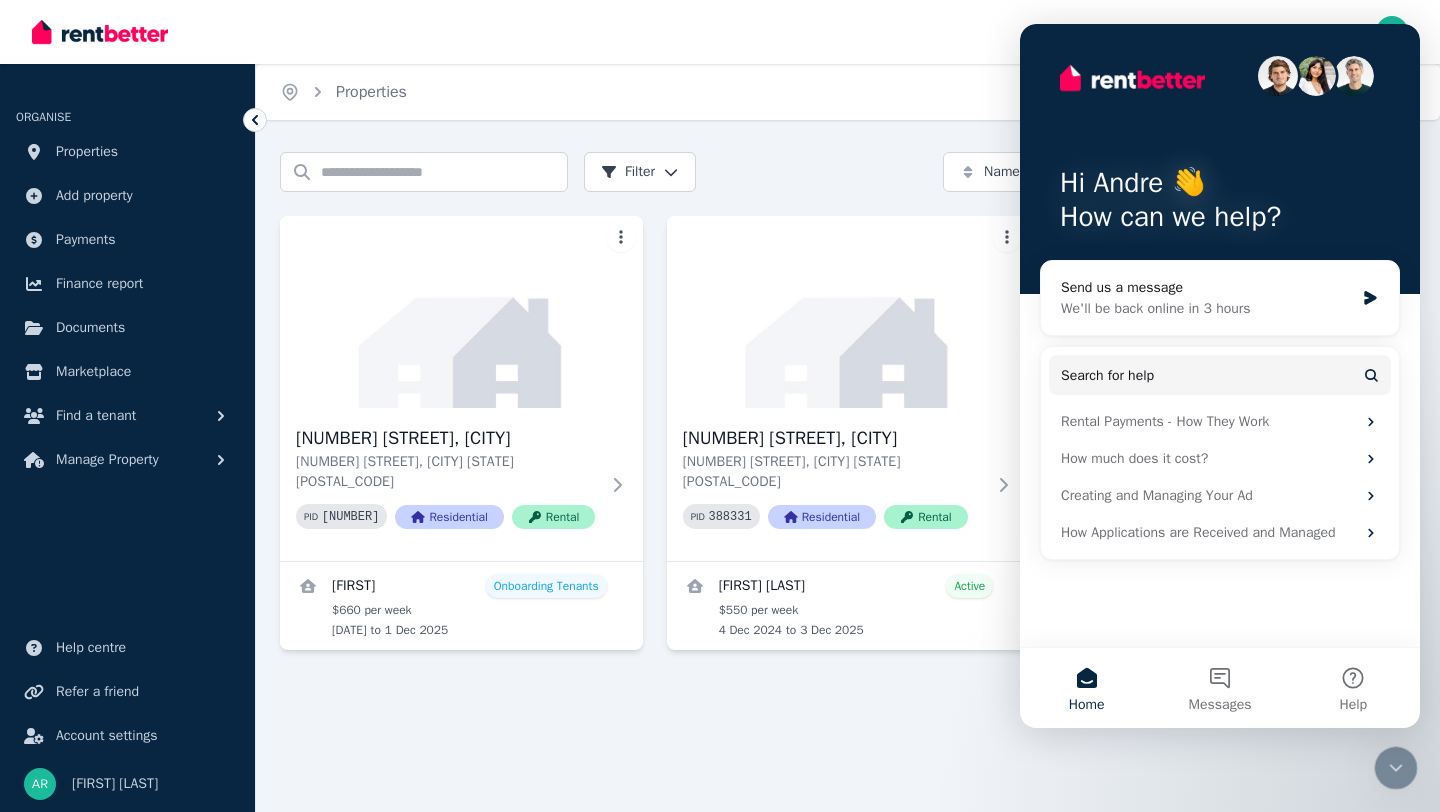 scroll, scrollTop: 0, scrollLeft: 0, axis: both 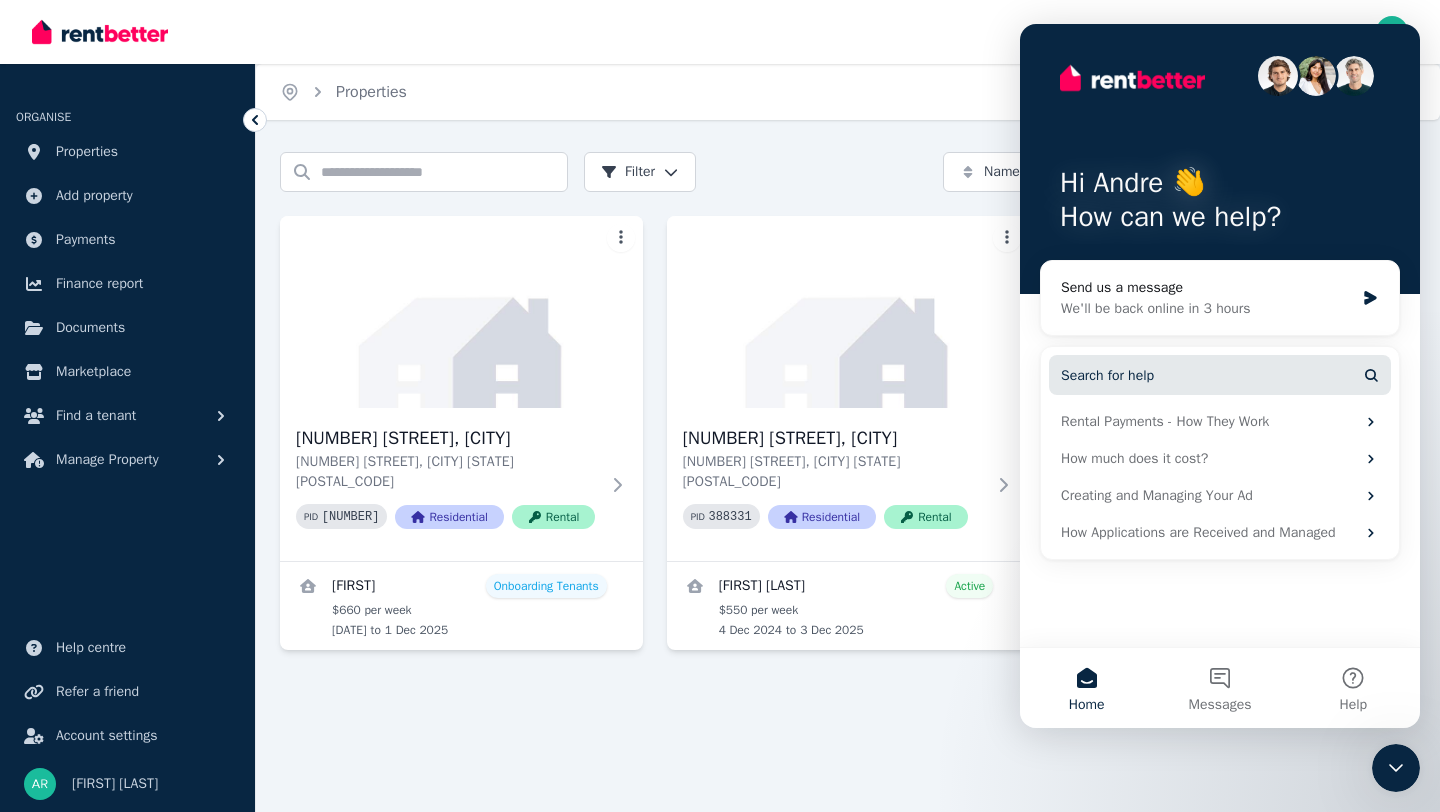 click on "Search for help" at bounding box center (1220, 375) 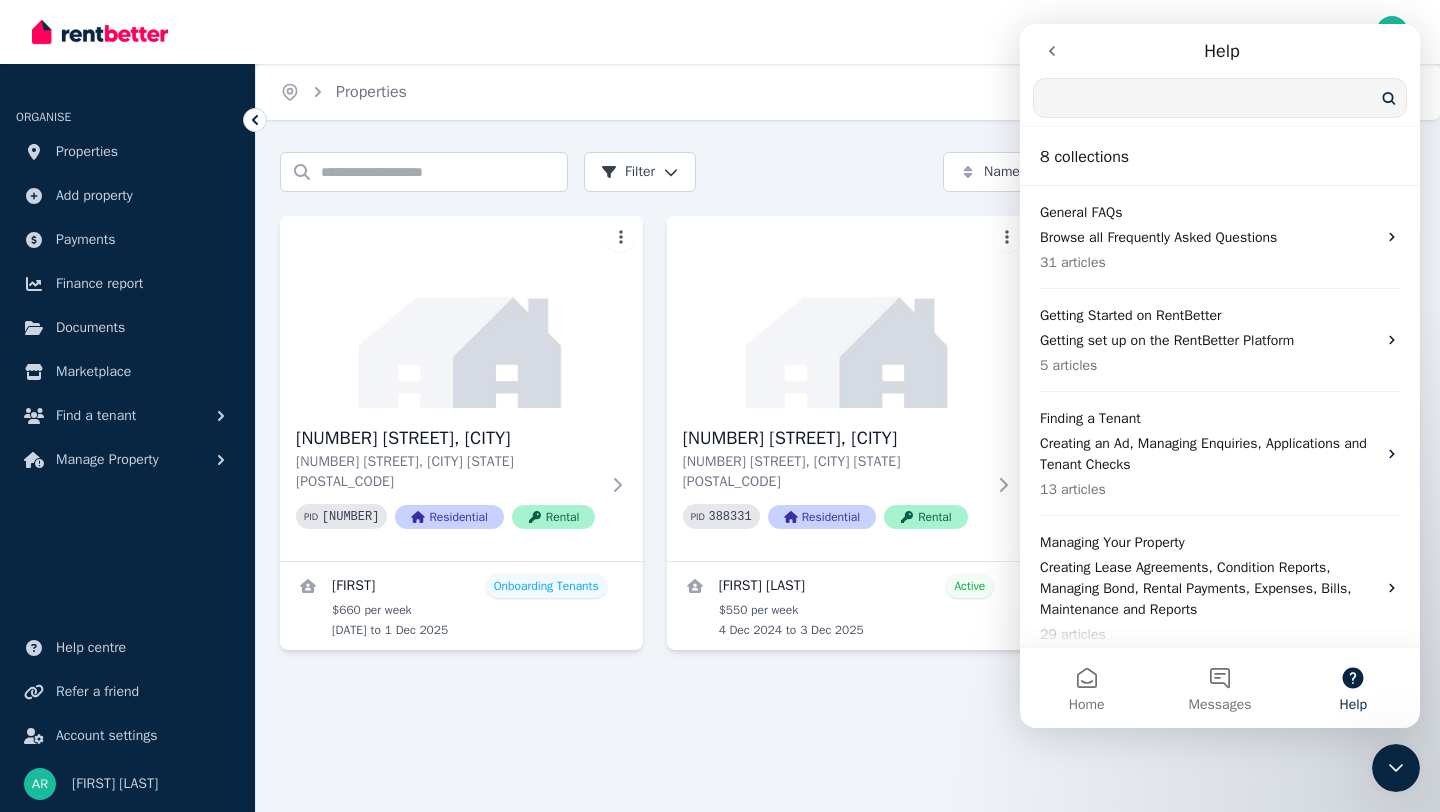 scroll, scrollTop: 0, scrollLeft: 0, axis: both 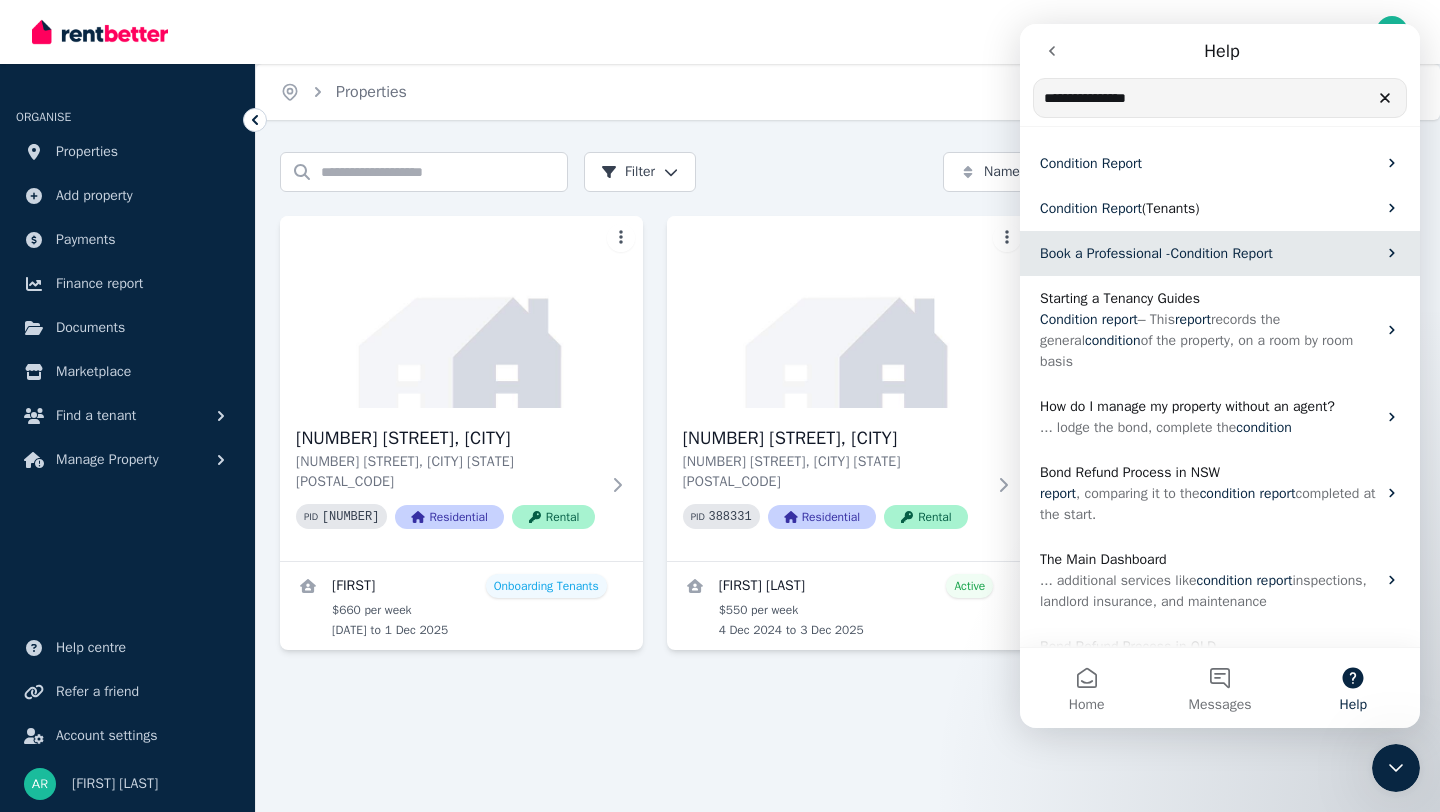 type on "**********" 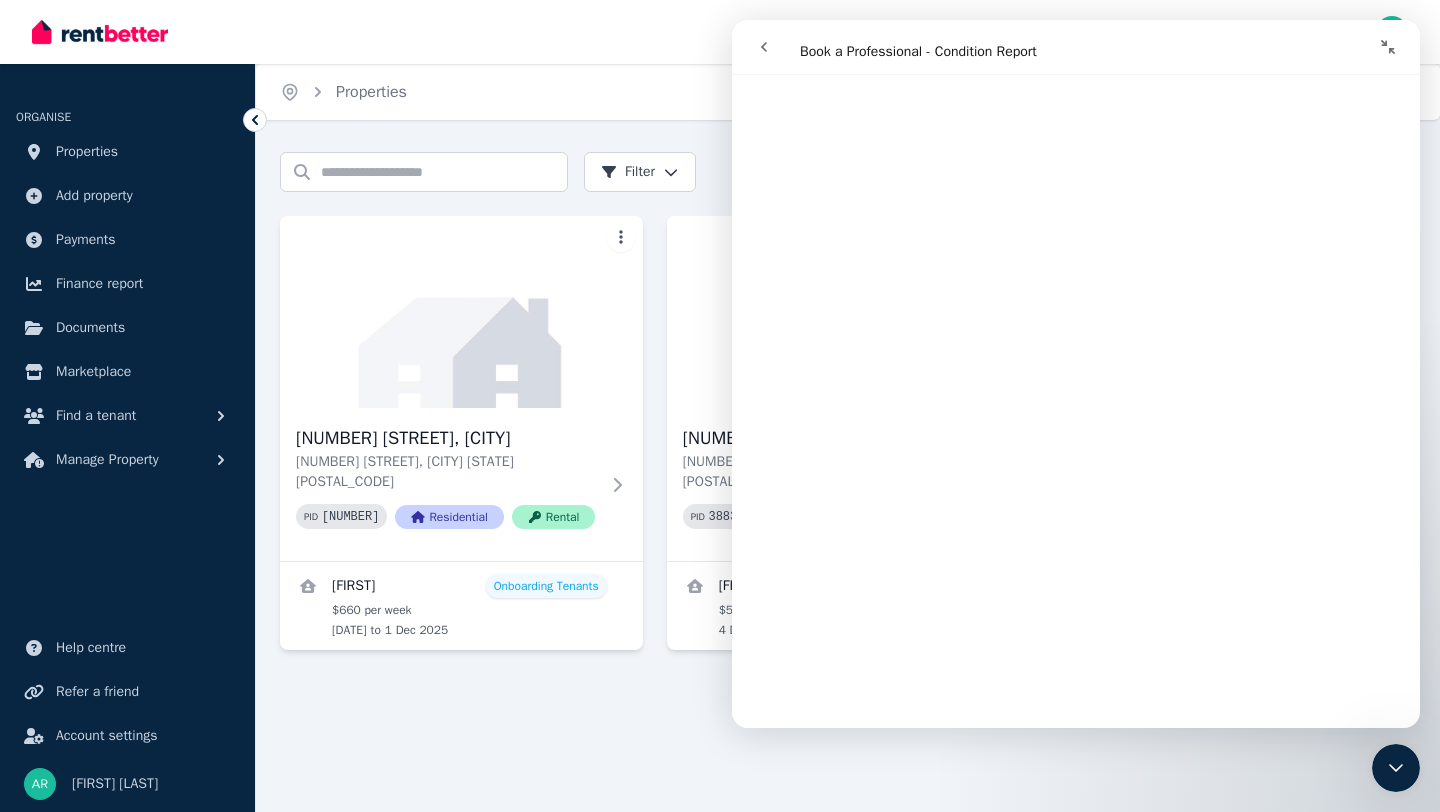 scroll, scrollTop: 797, scrollLeft: 0, axis: vertical 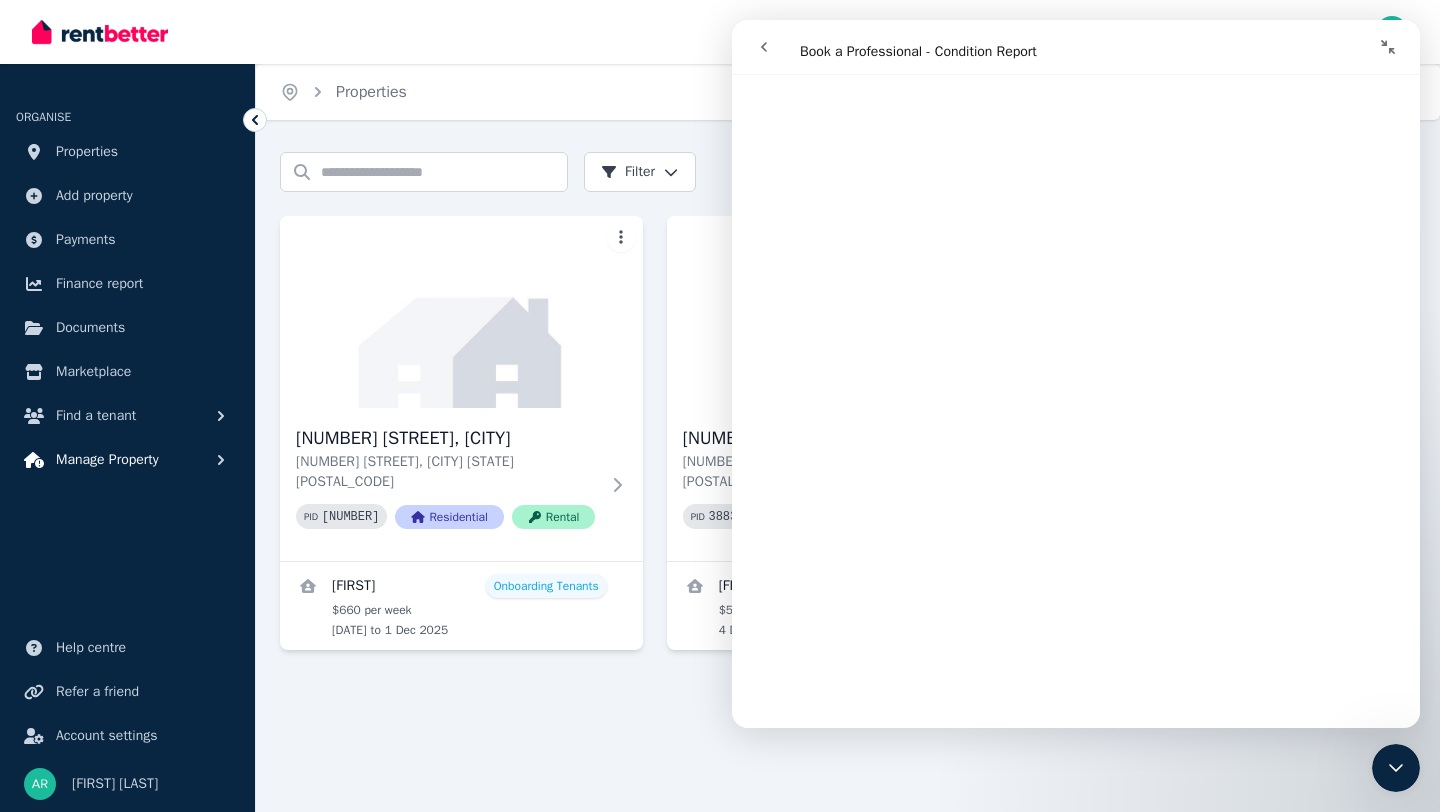 click on "Manage Property" at bounding box center [127, 460] 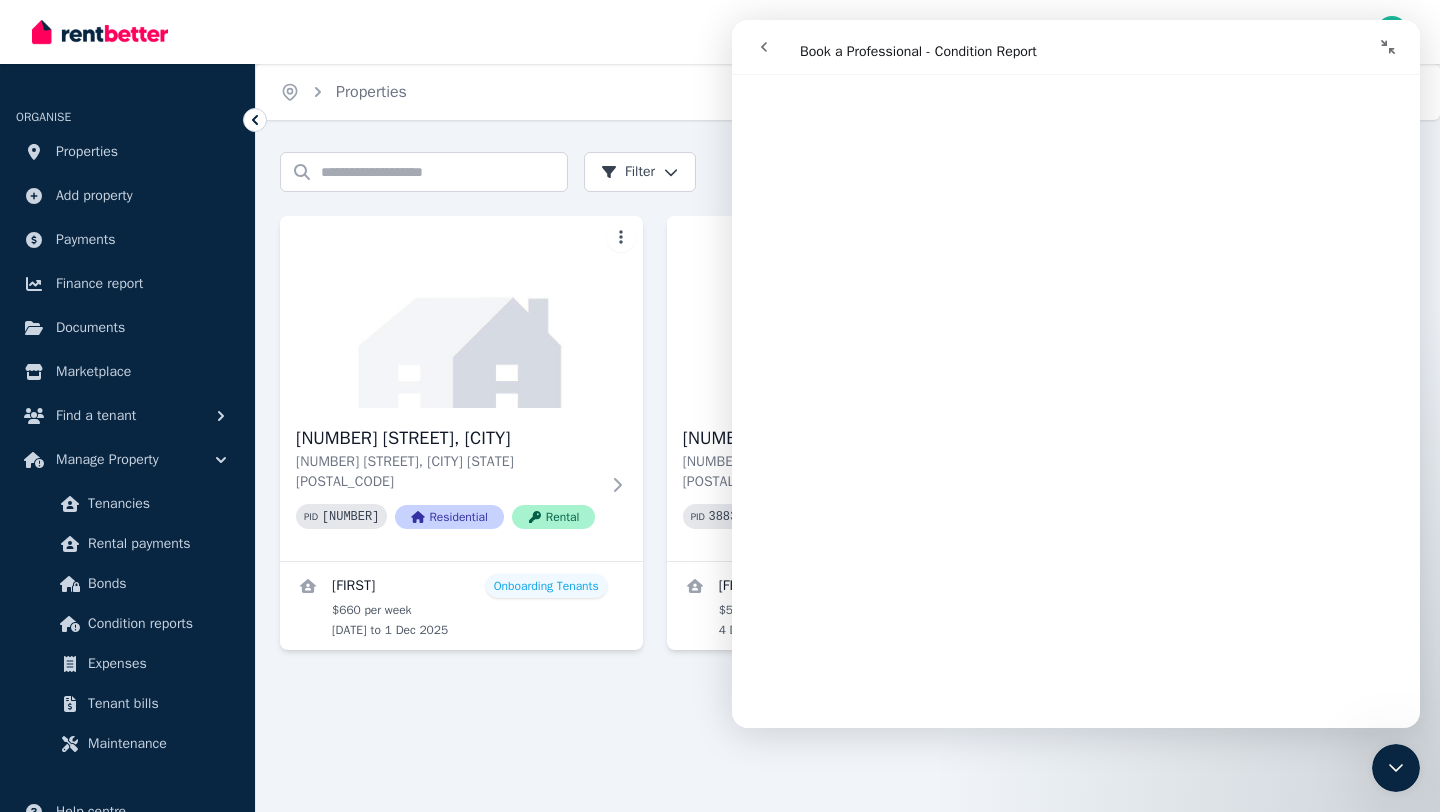 scroll, scrollTop: 1662, scrollLeft: 0, axis: vertical 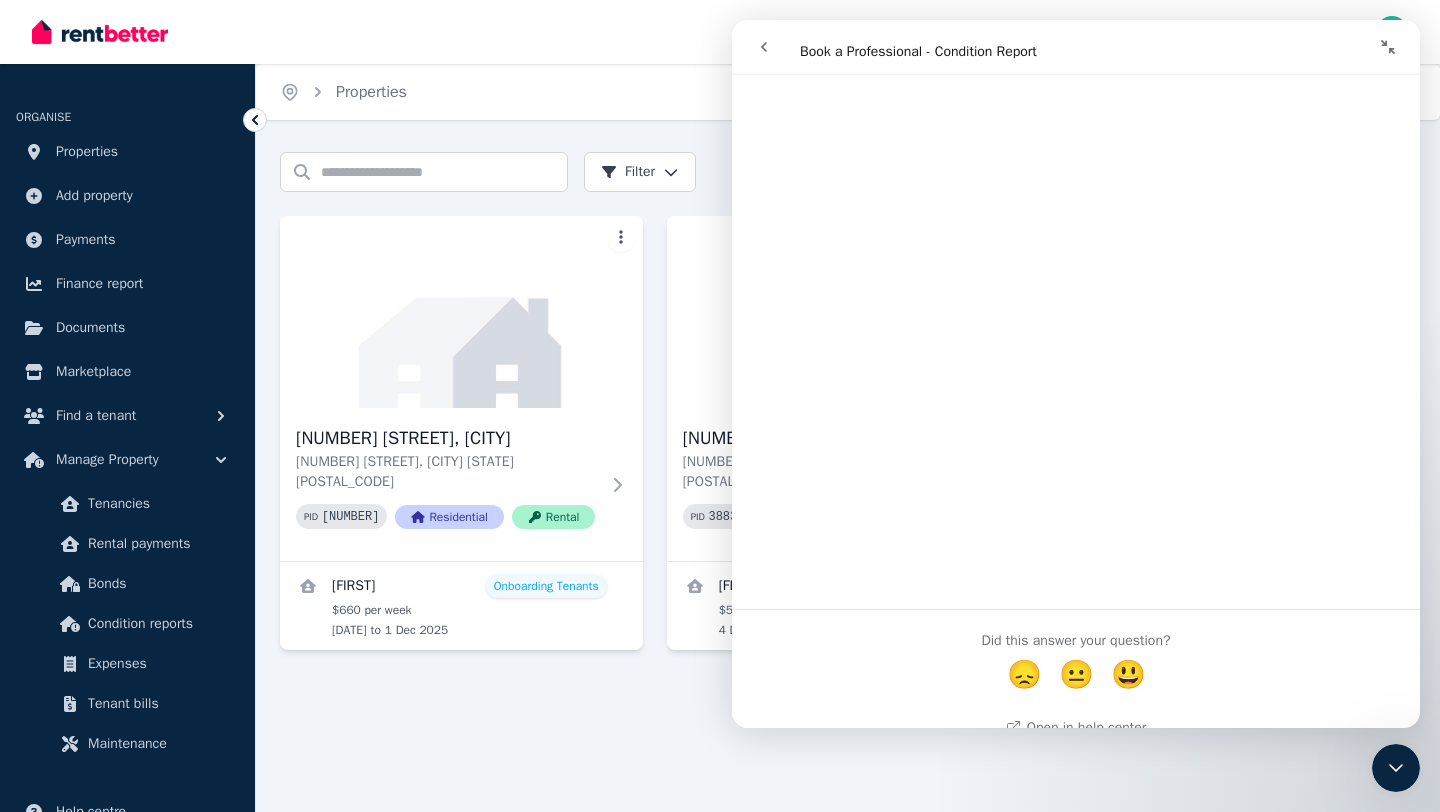 click 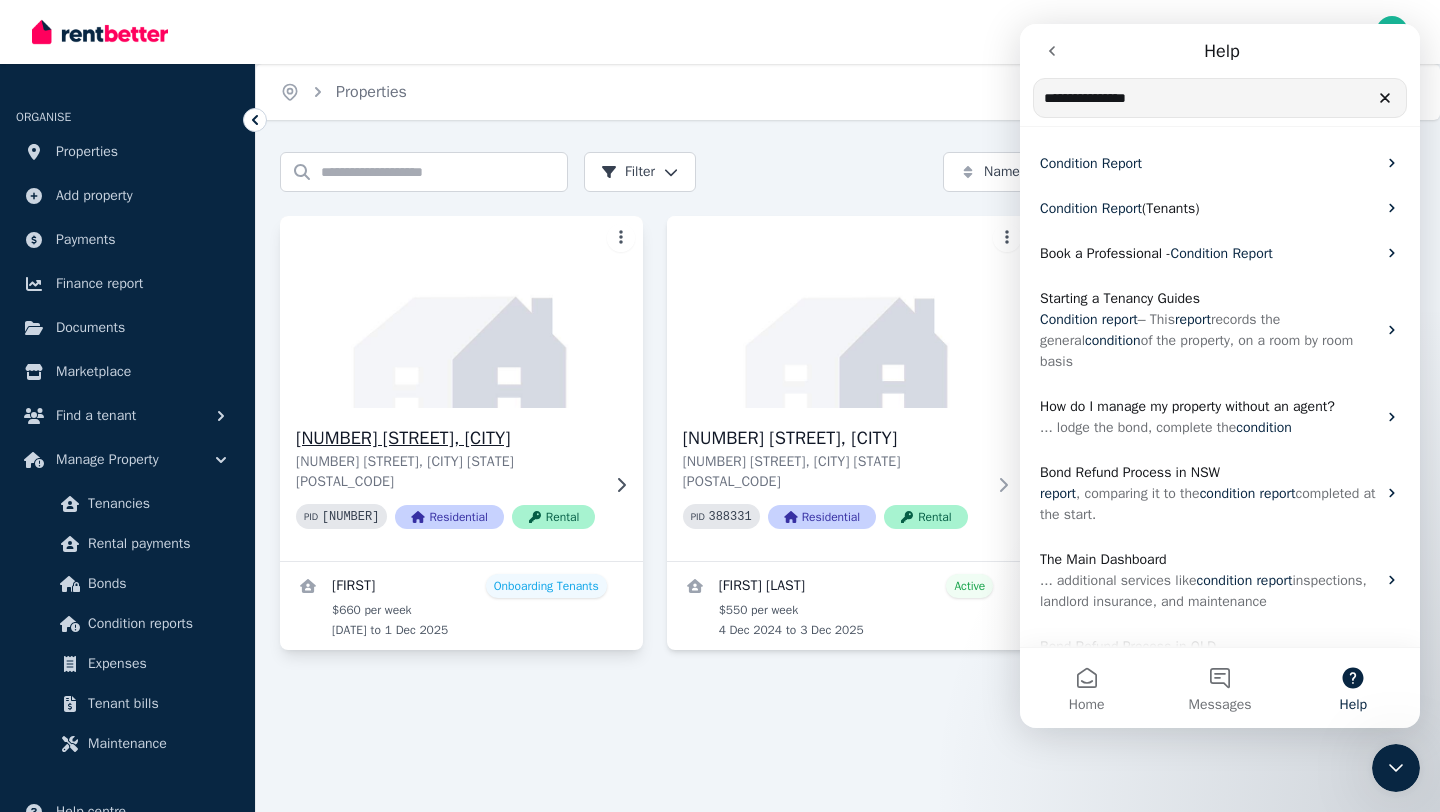 click on "3A Lemm St, Everton Hills" at bounding box center (447, 438) 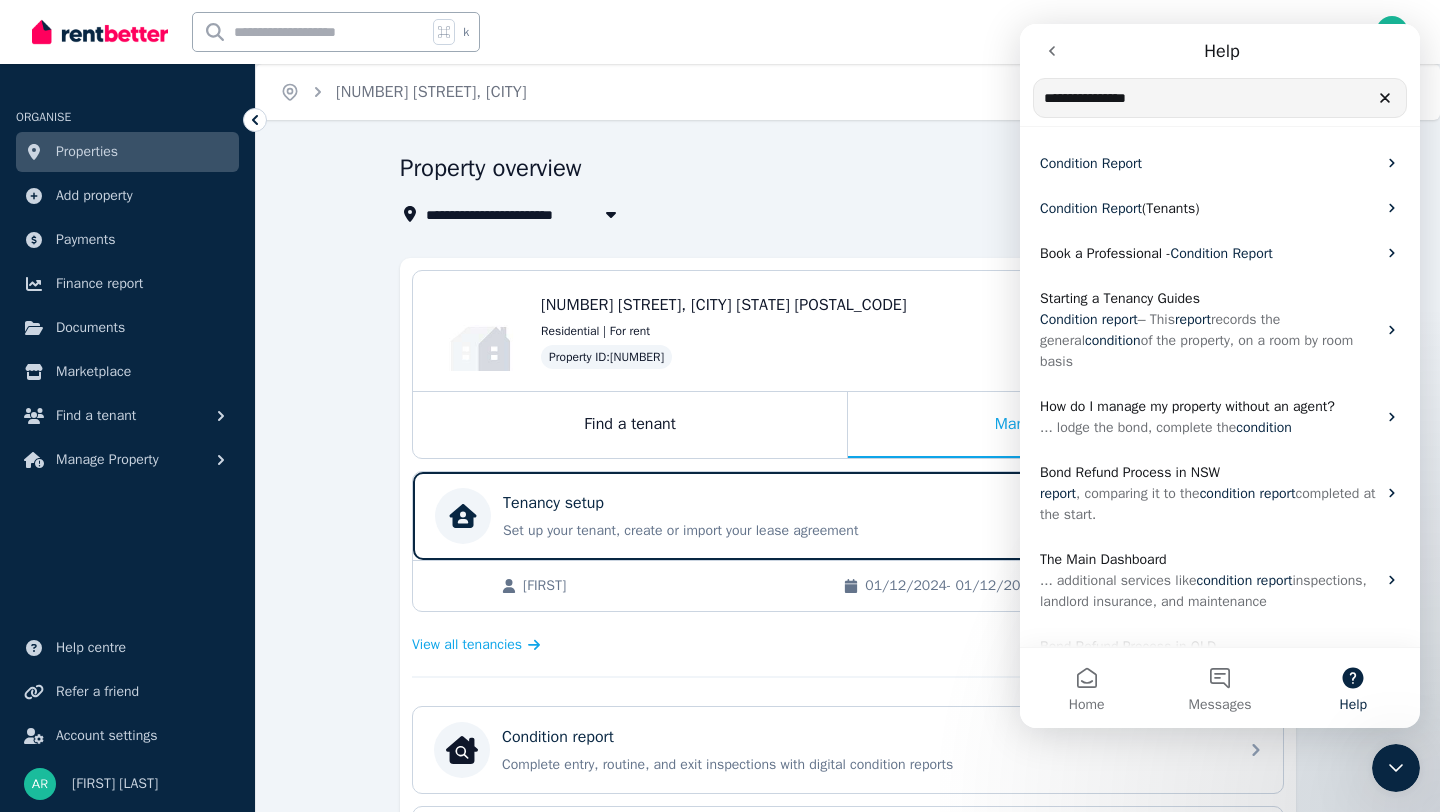 click 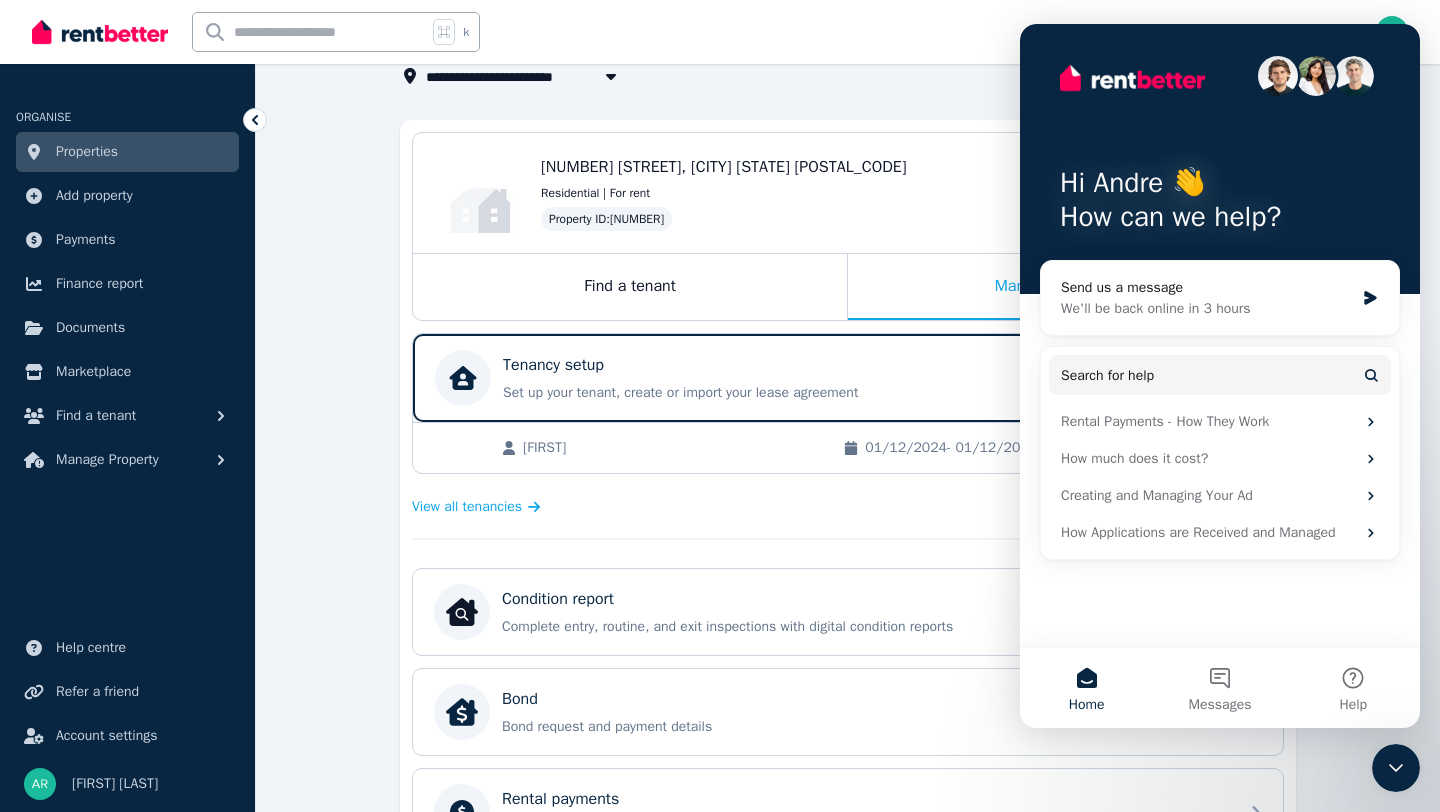 scroll, scrollTop: 195, scrollLeft: 0, axis: vertical 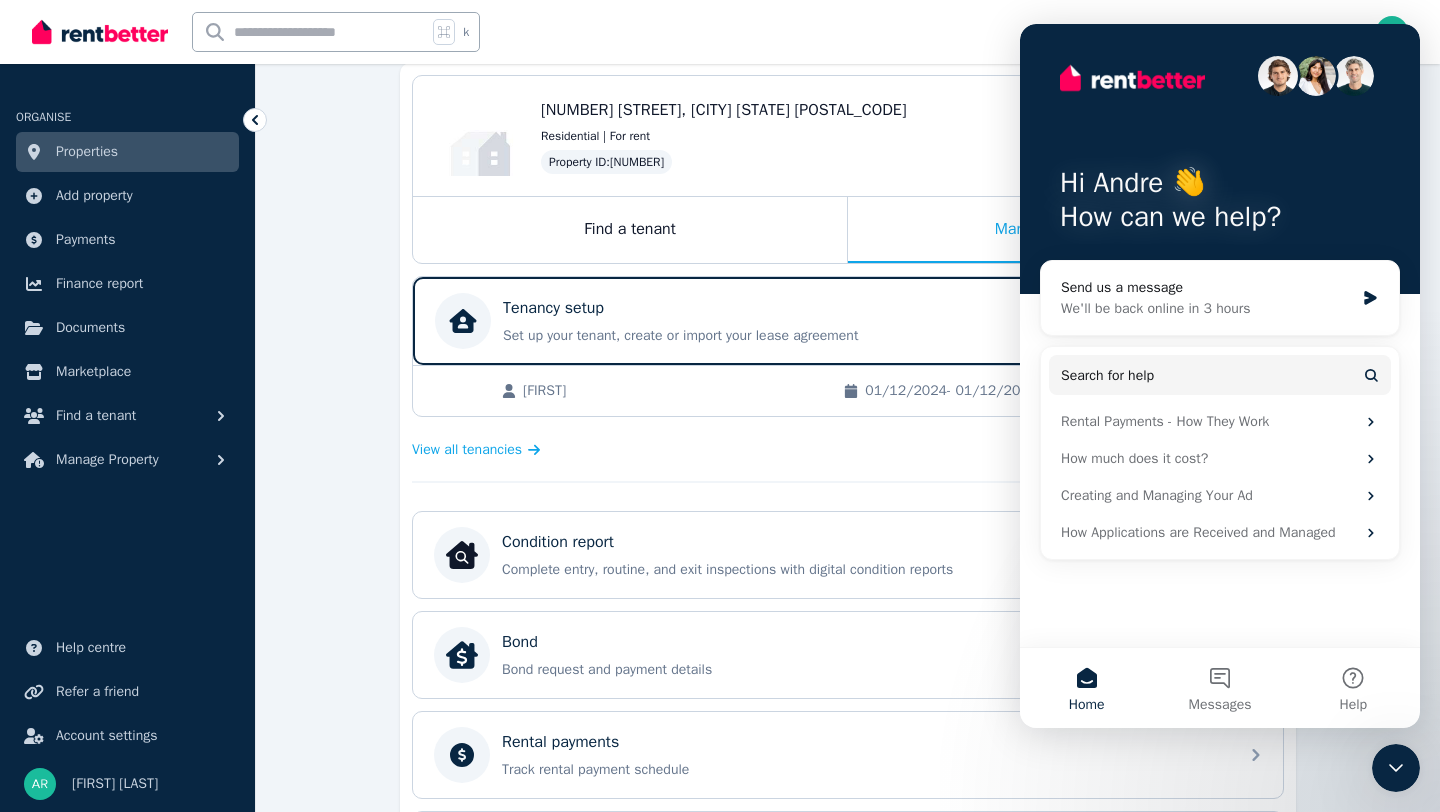 click 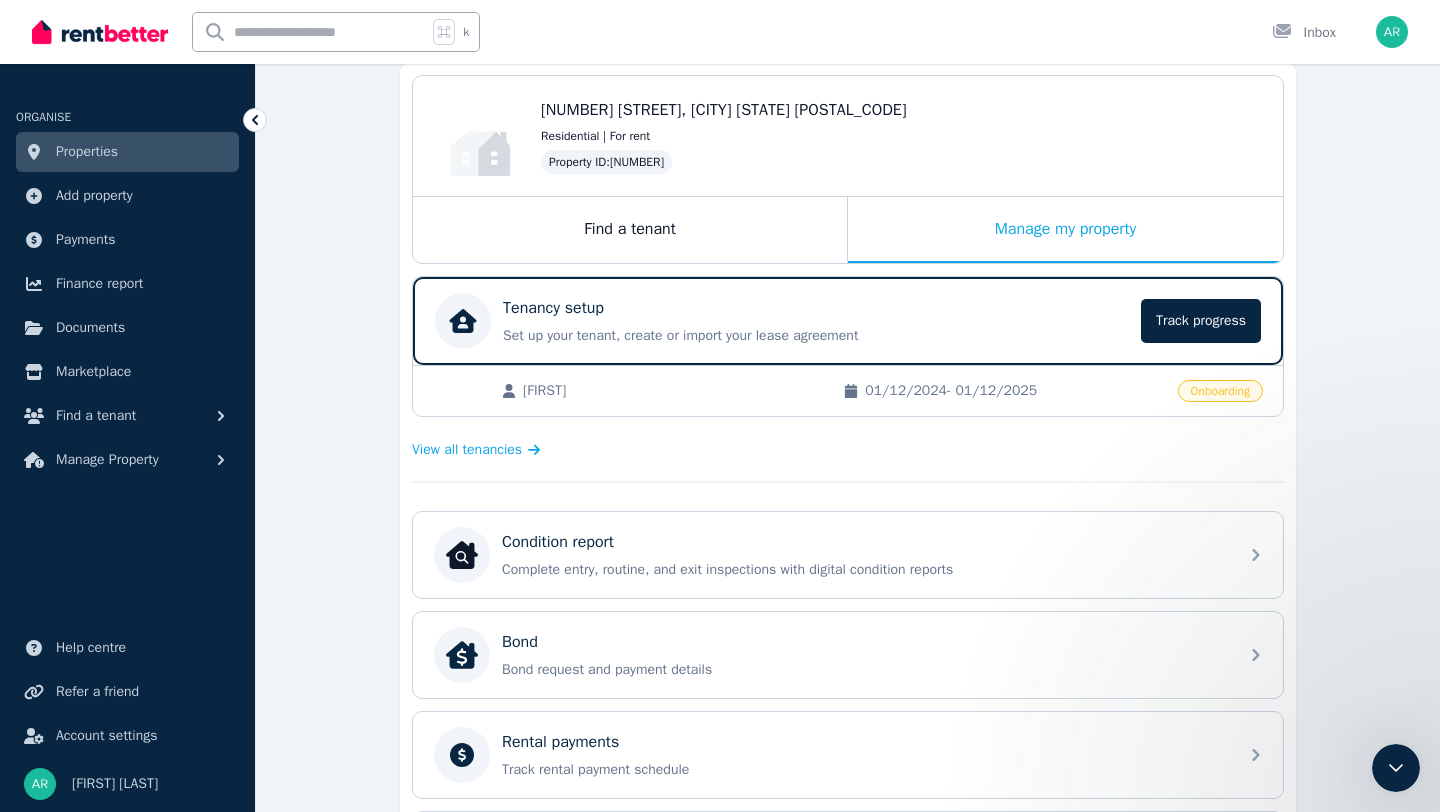 scroll, scrollTop: 0, scrollLeft: 0, axis: both 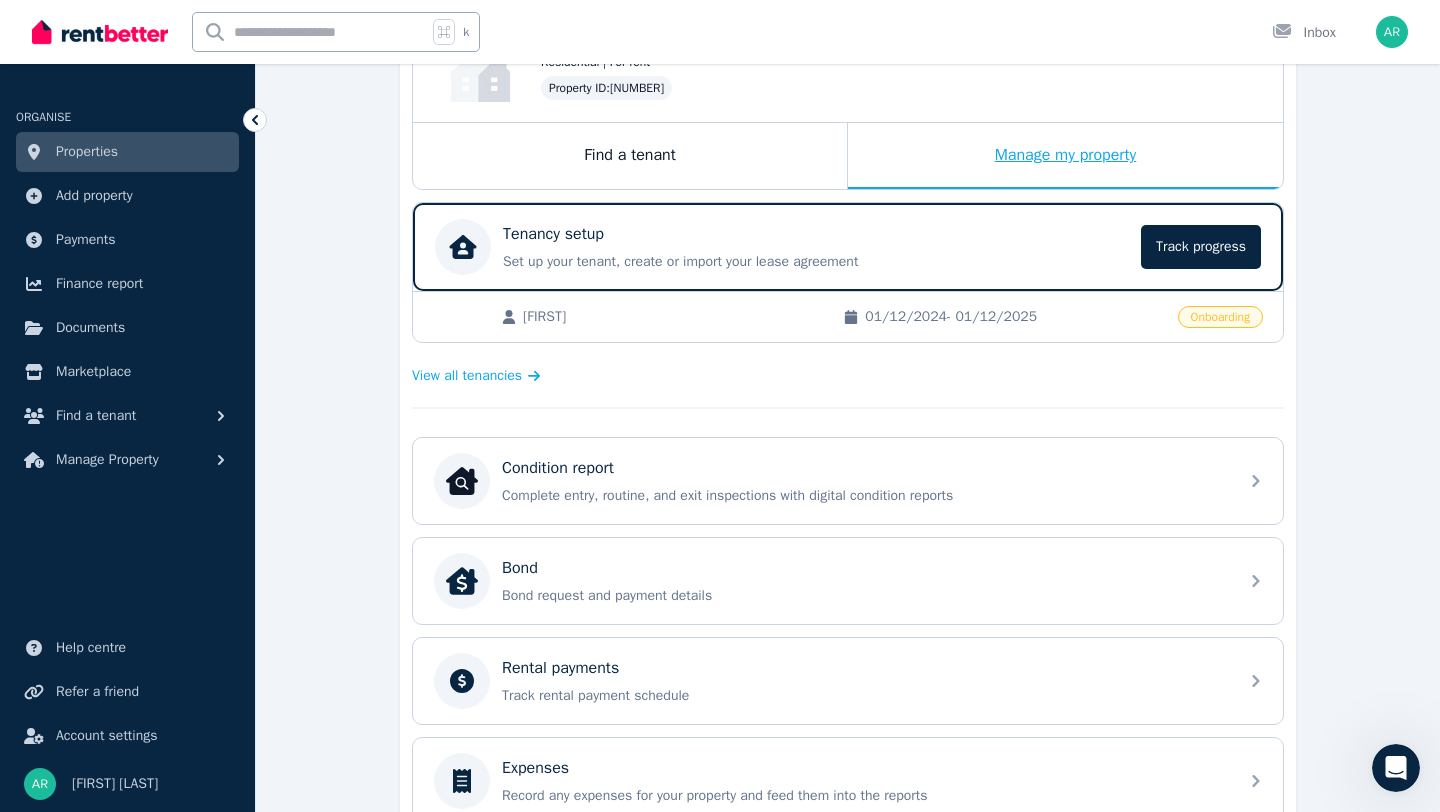 click on "Manage my property" at bounding box center (1065, 156) 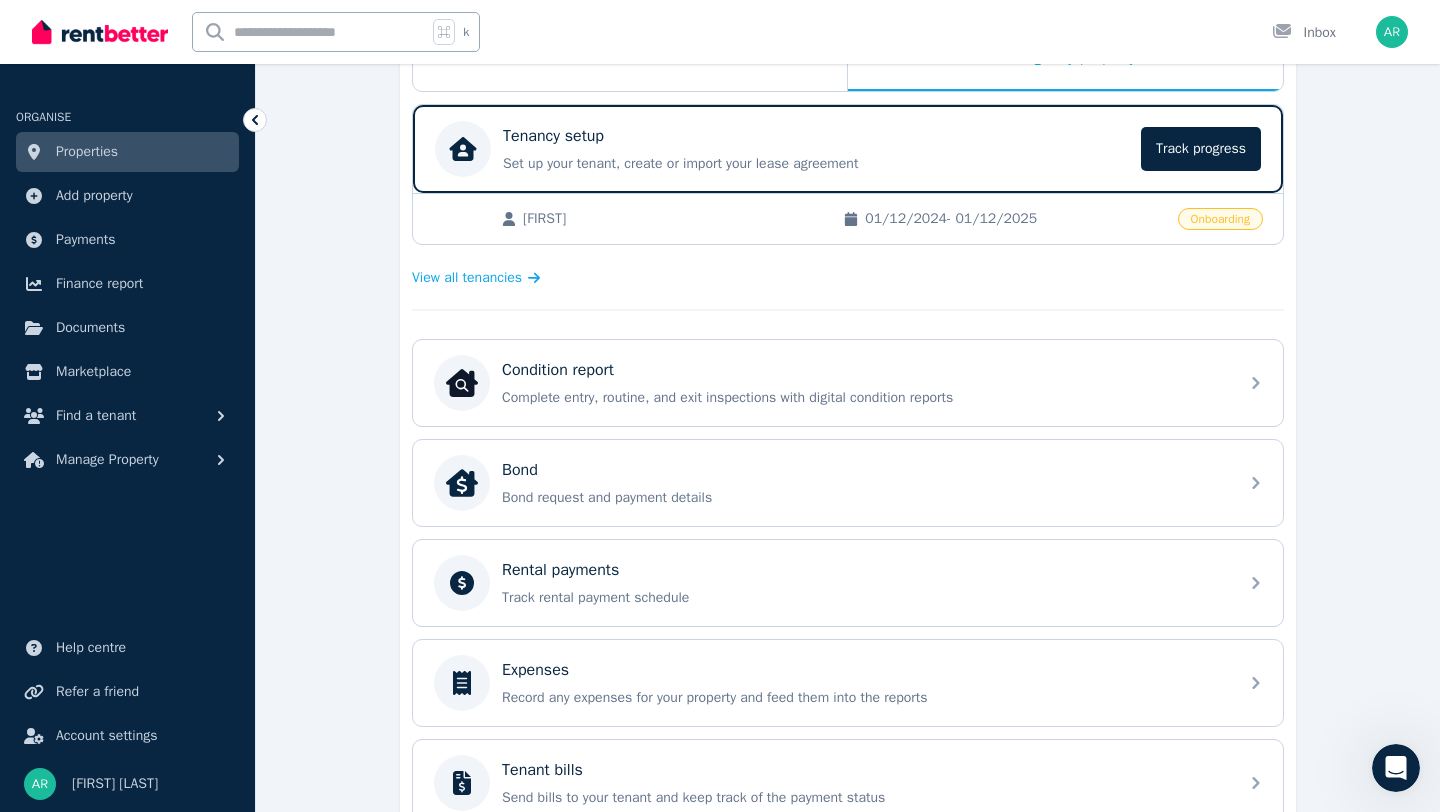 scroll, scrollTop: 371, scrollLeft: 0, axis: vertical 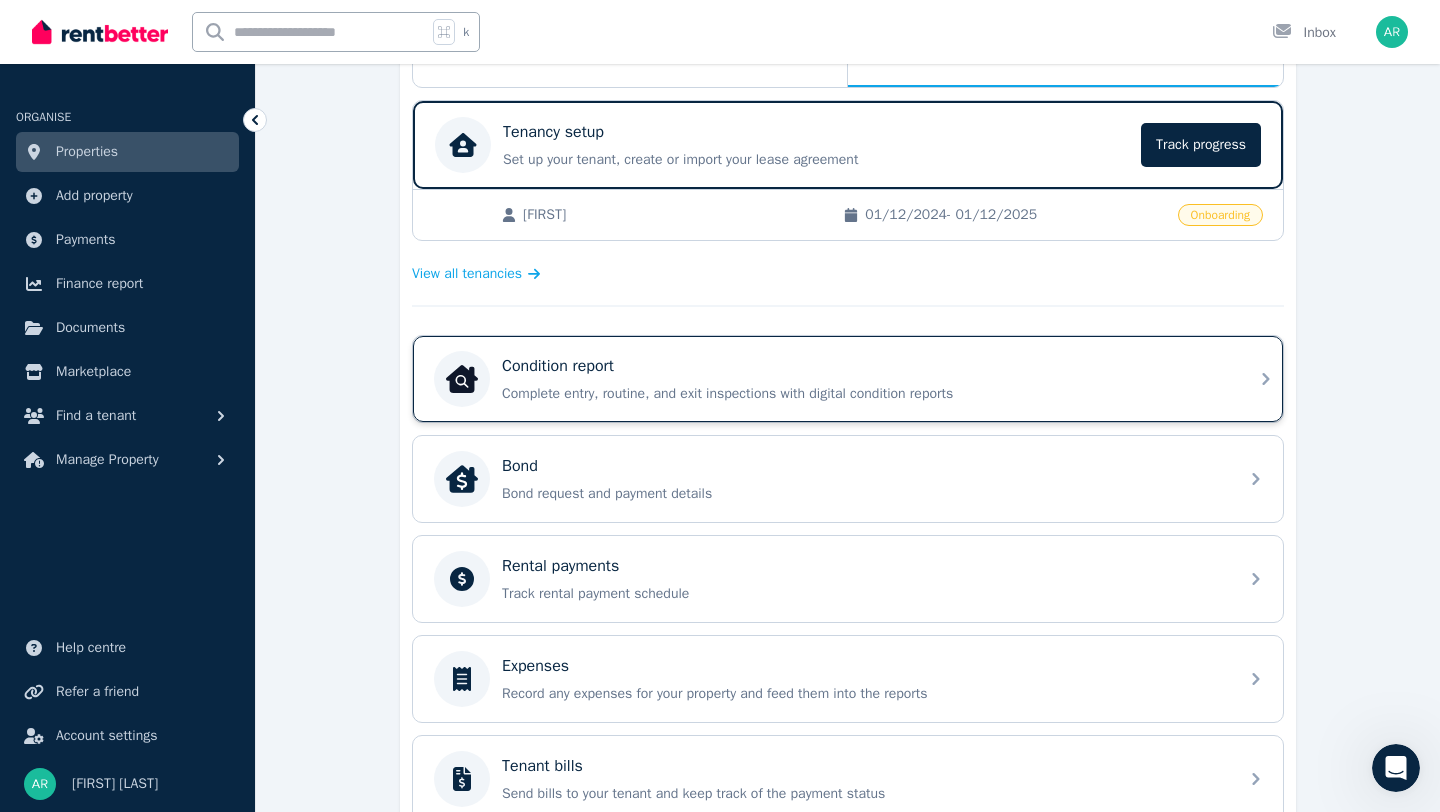 click on "Condition report Complete entry, routine, and exit inspections with digital condition reports" at bounding box center (830, 379) 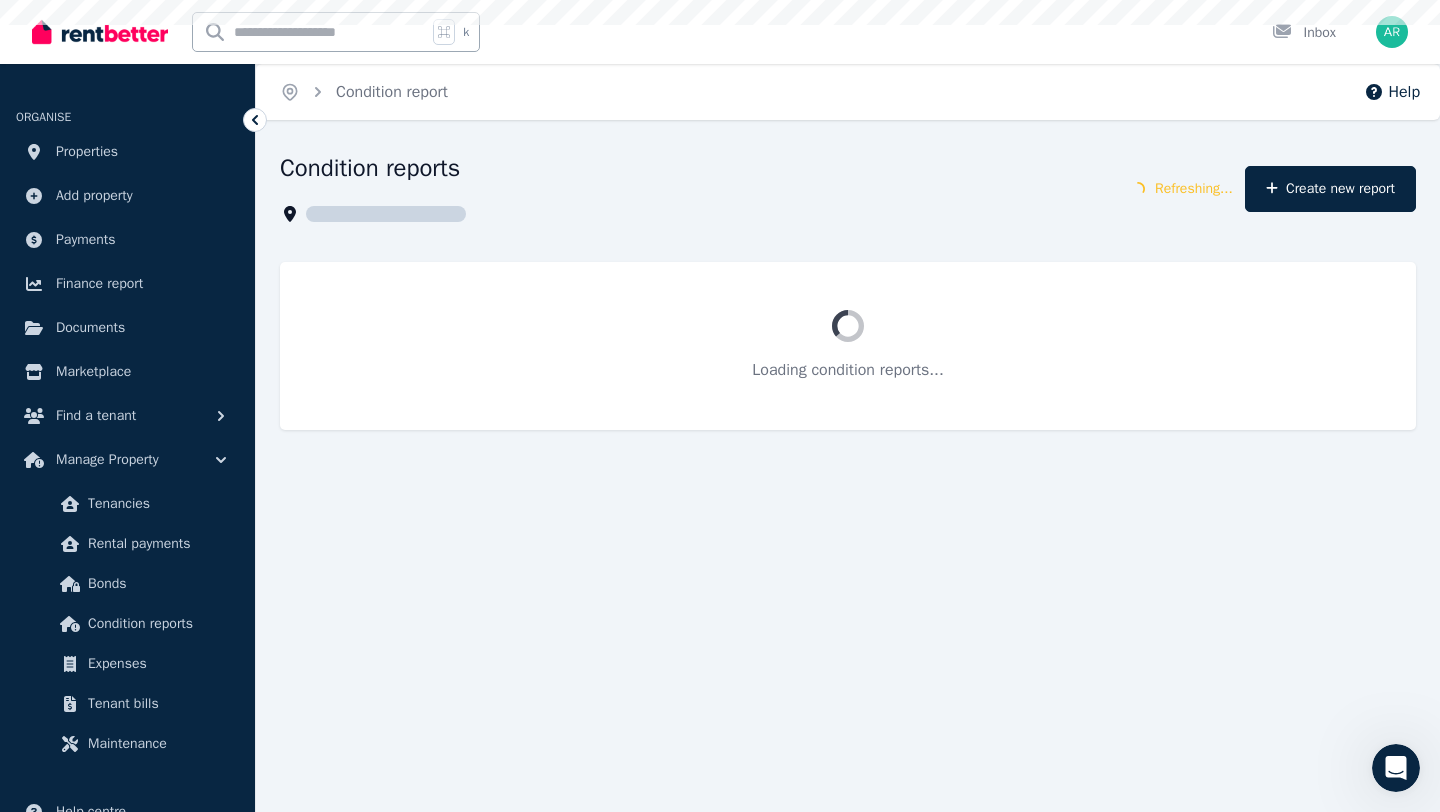scroll, scrollTop: 0, scrollLeft: 0, axis: both 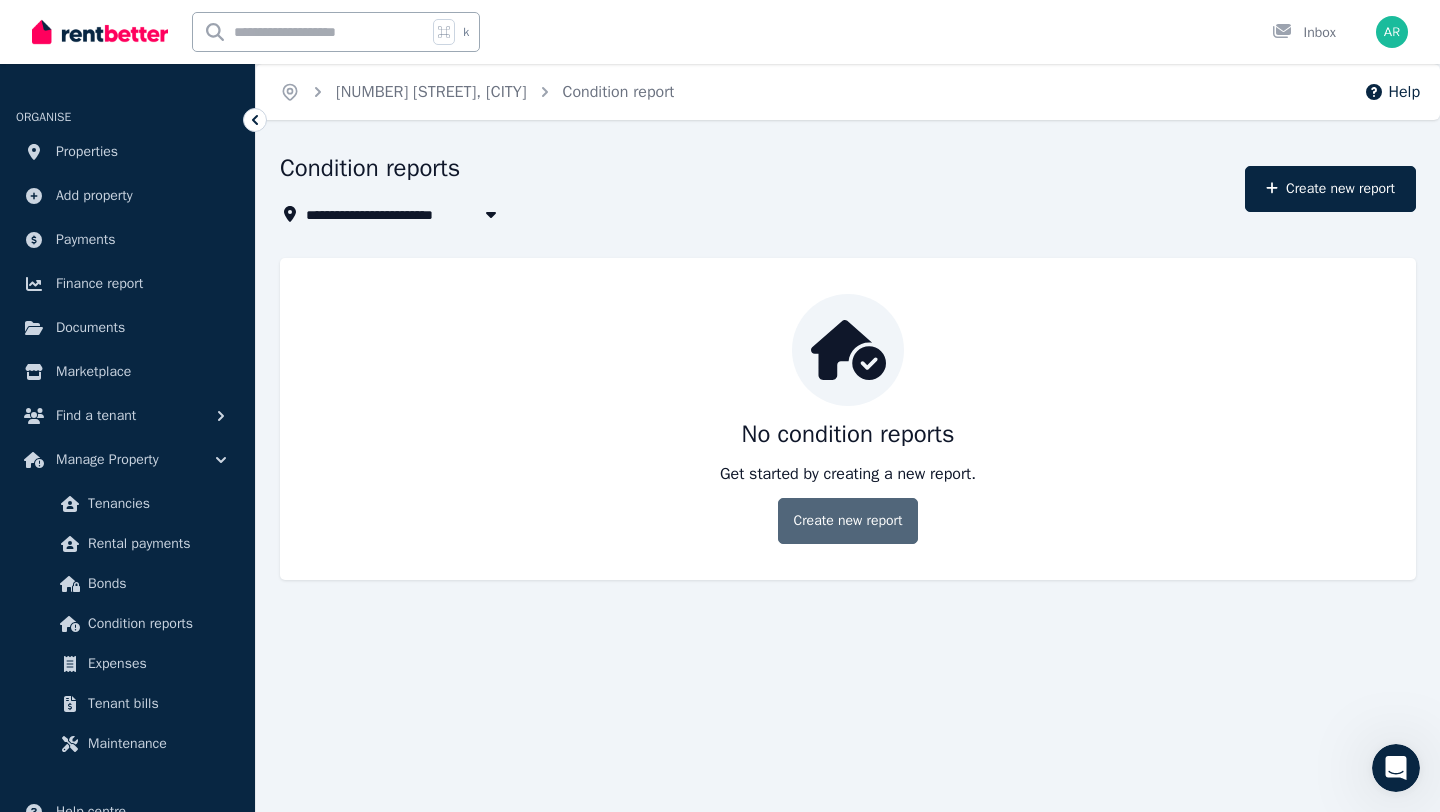 click on "Create new report" at bounding box center [847, 521] 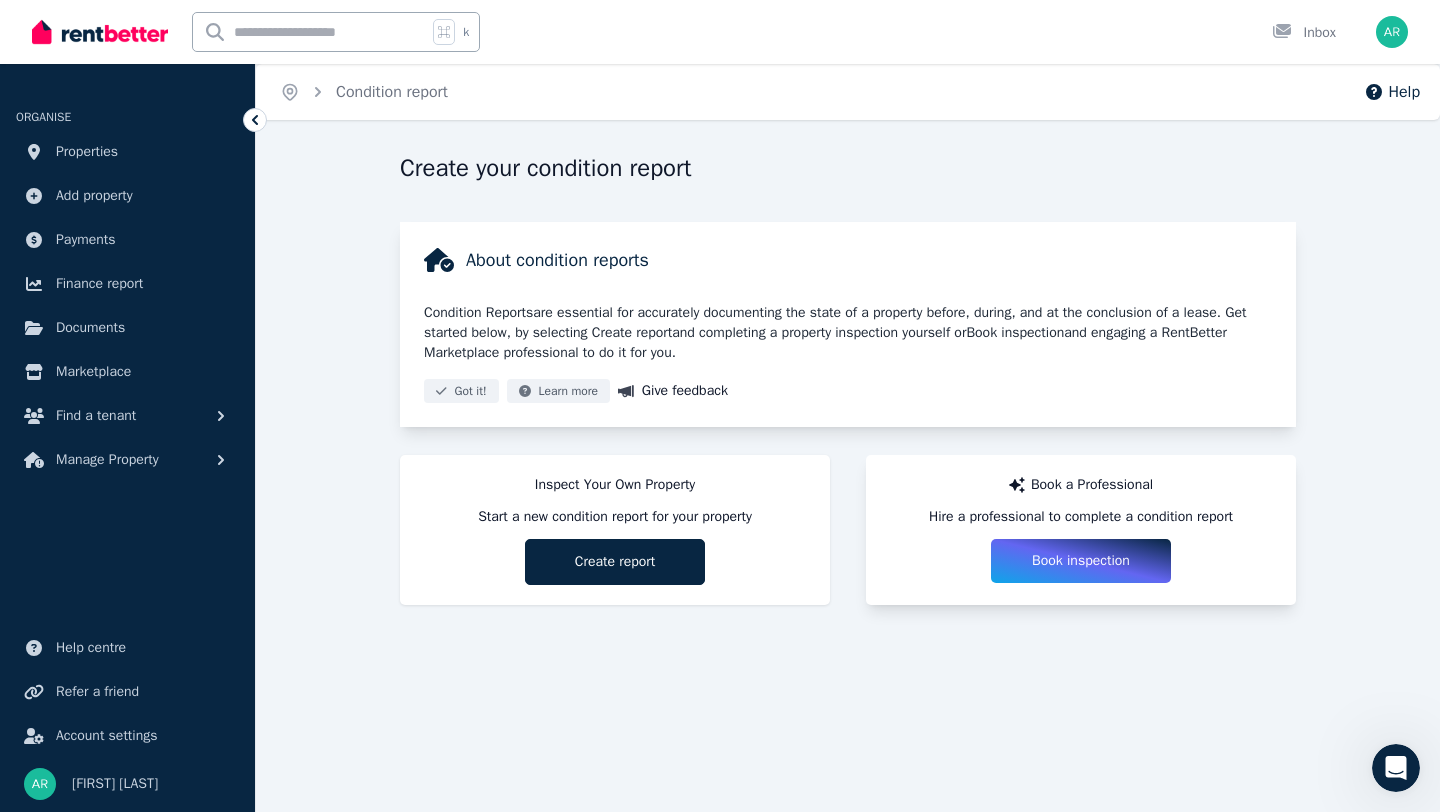 click on "Book inspection" at bounding box center (1081, 561) 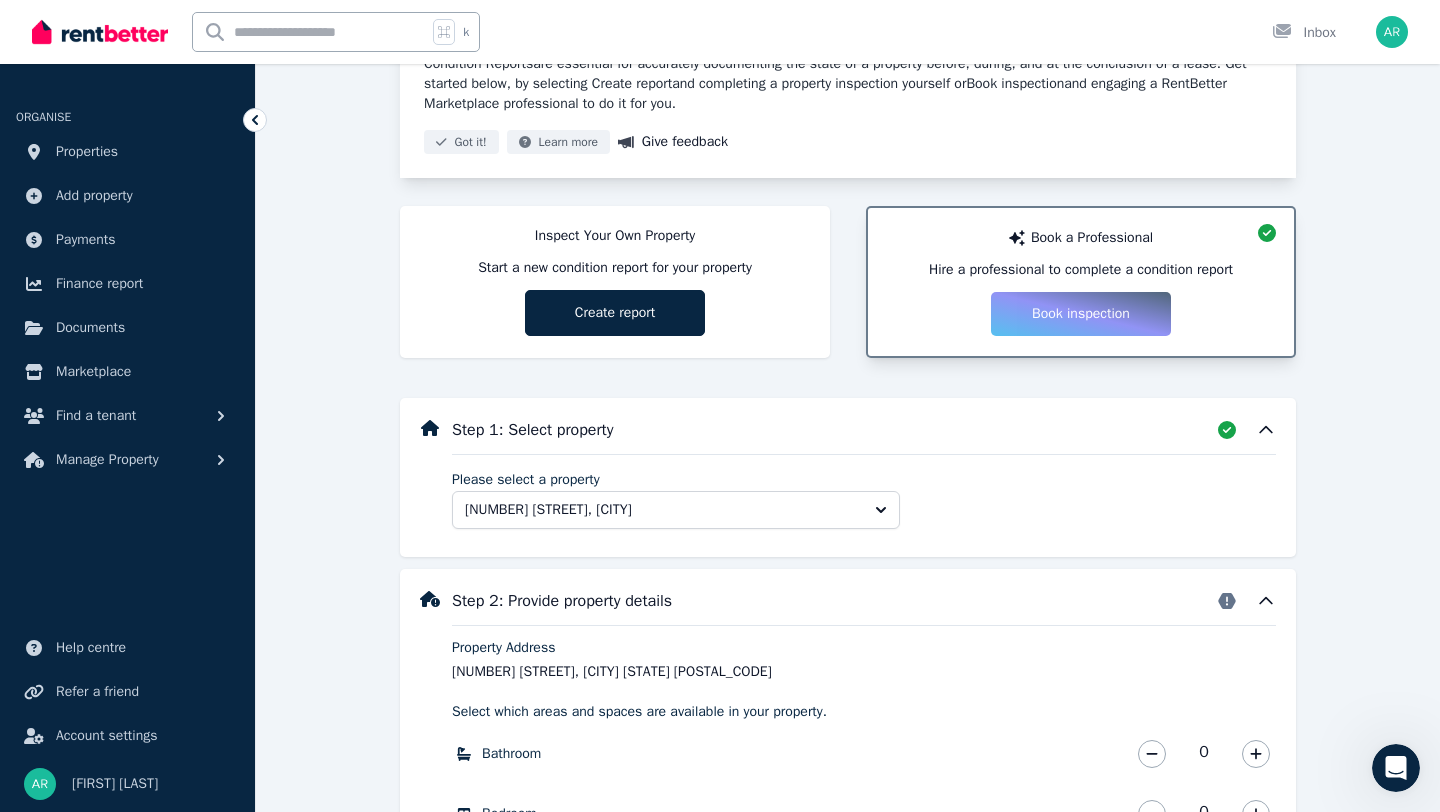 scroll, scrollTop: 303, scrollLeft: 0, axis: vertical 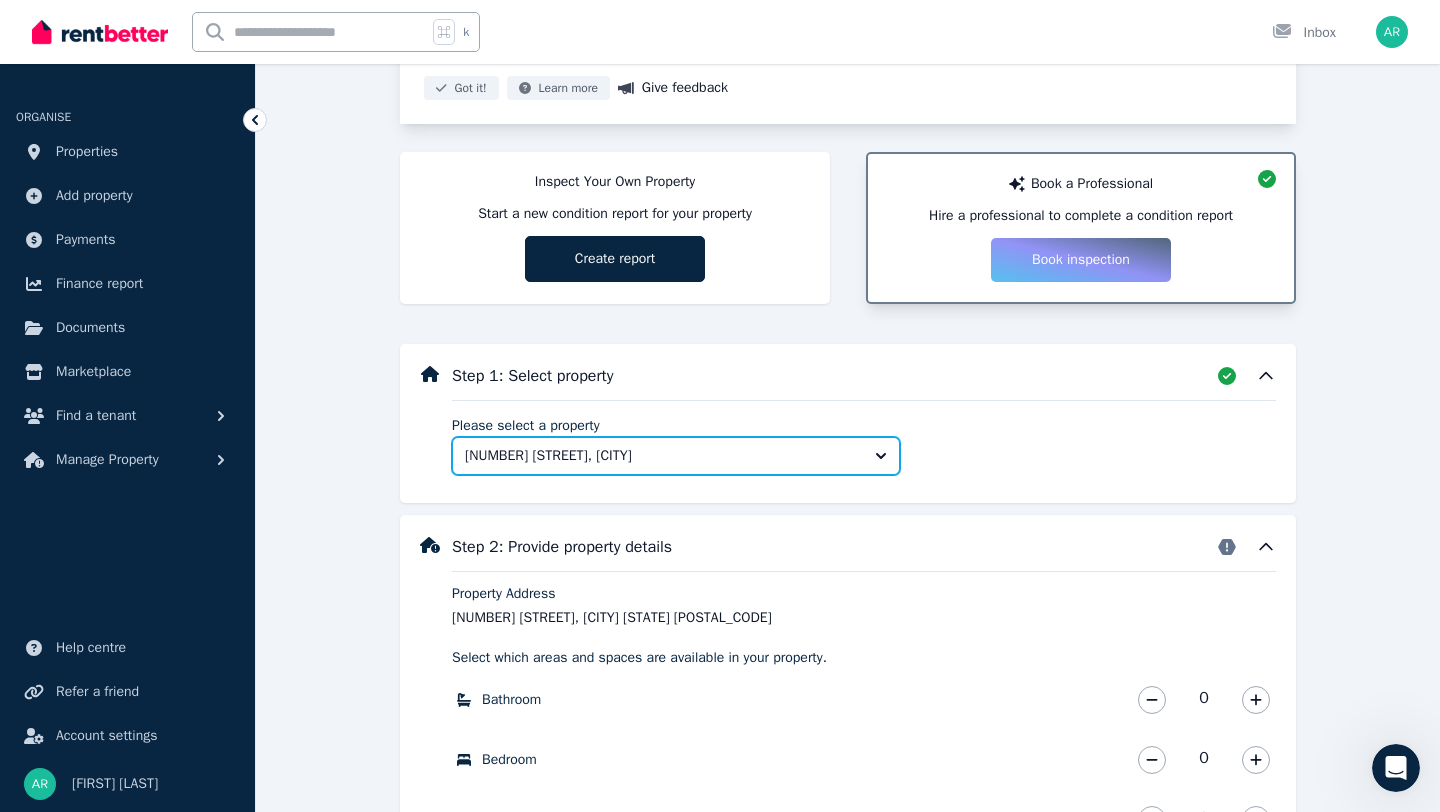 click on "3A Lemm St, Everton Hills" at bounding box center (662, 456) 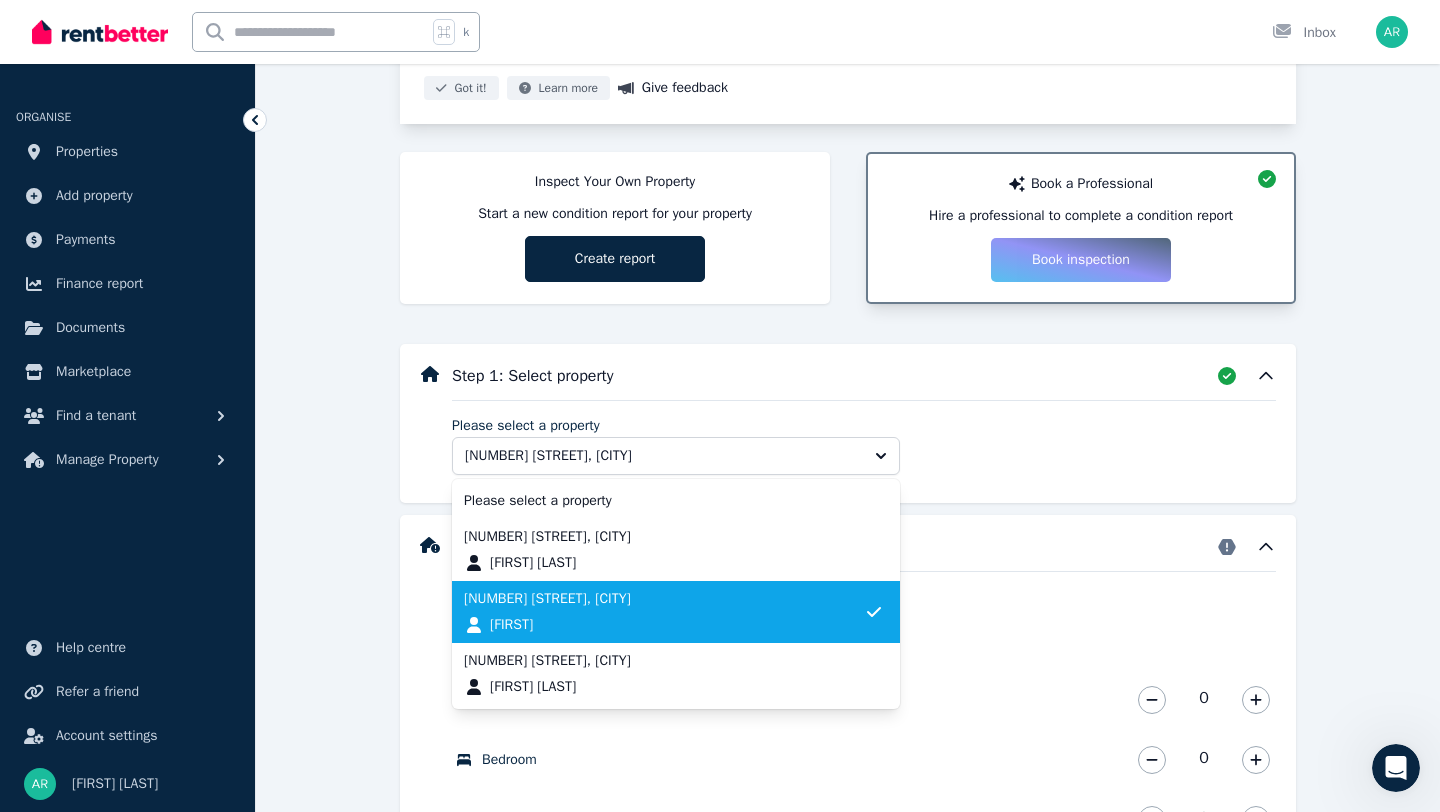 click on "3A Lemm St, Everton Hills Yun Shu (Sharon)" at bounding box center (664, 612) 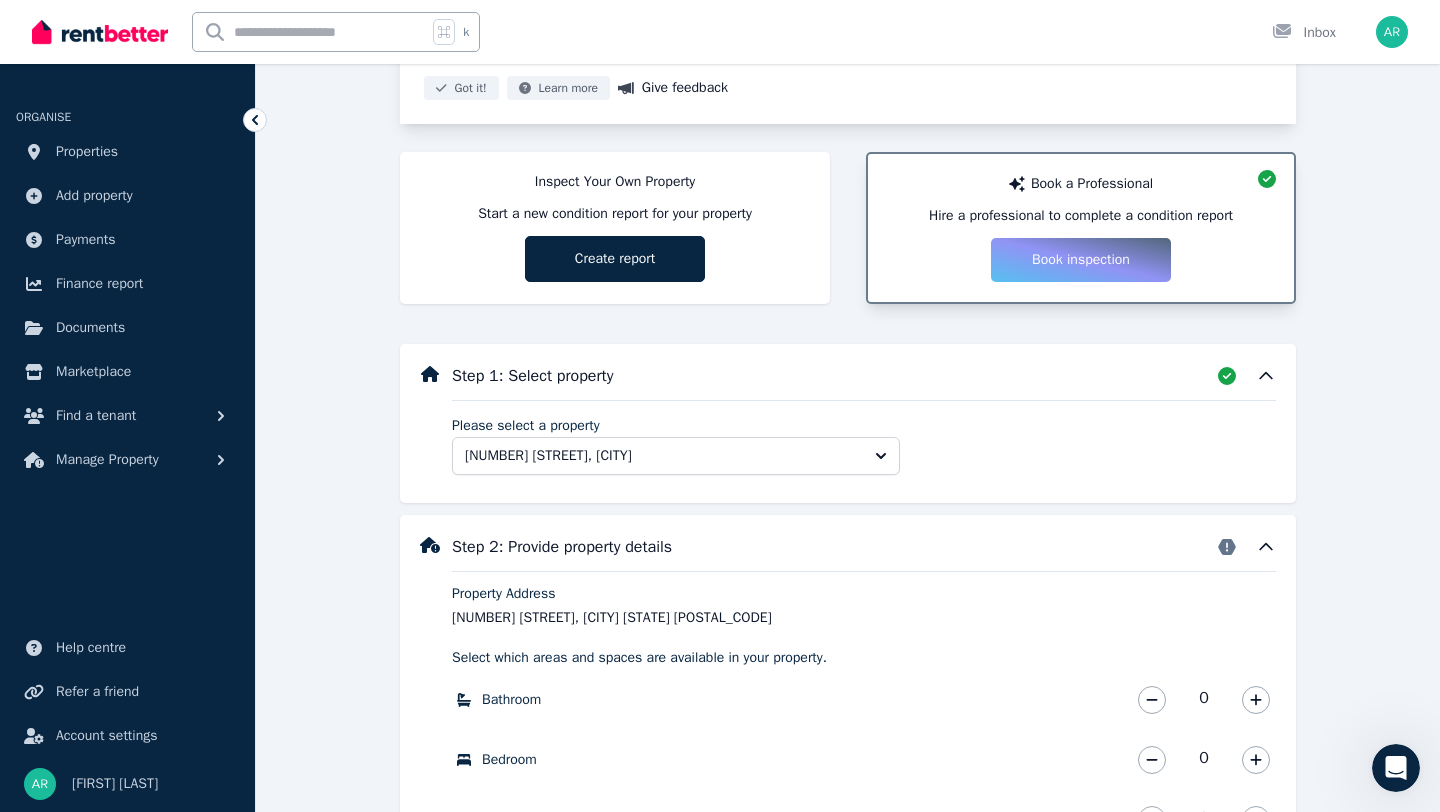click on "Create your condition report About condition reports Condition Reports  are essential for accurately documenting the state of a property before, during, and at the conclusion of a lease. Get started below, by selecting   Create report  and completing a property inspection yourself or  Book inspection  and engaging a RentBetter Marketplace professional to do it for you. Got it! Learn more Give feedback Inspect Your Own Property Start a new condition report for your property Create report Book a Professional Hire a professional to complete a condition report Book inspection Step 1: Select property Please select a property 3A Lemm St, Everton Hills Step 2: Provide property details Property Address 3A Lemm St, Everton Hills QLD 4053 Select which areas and spaces are available in your property. Bathroom 0 Bathroom * Bedroom 0 Bedroom * Dining Room 0 Dining Room * Entrance/Hall 0 Entrance/Hall * Kitchen 0 Kitchen * Laundry 0 Laundry * Lounge Room 0 Lounge Room * Add new area Step 3: Provide additional information" at bounding box center [848, 619] 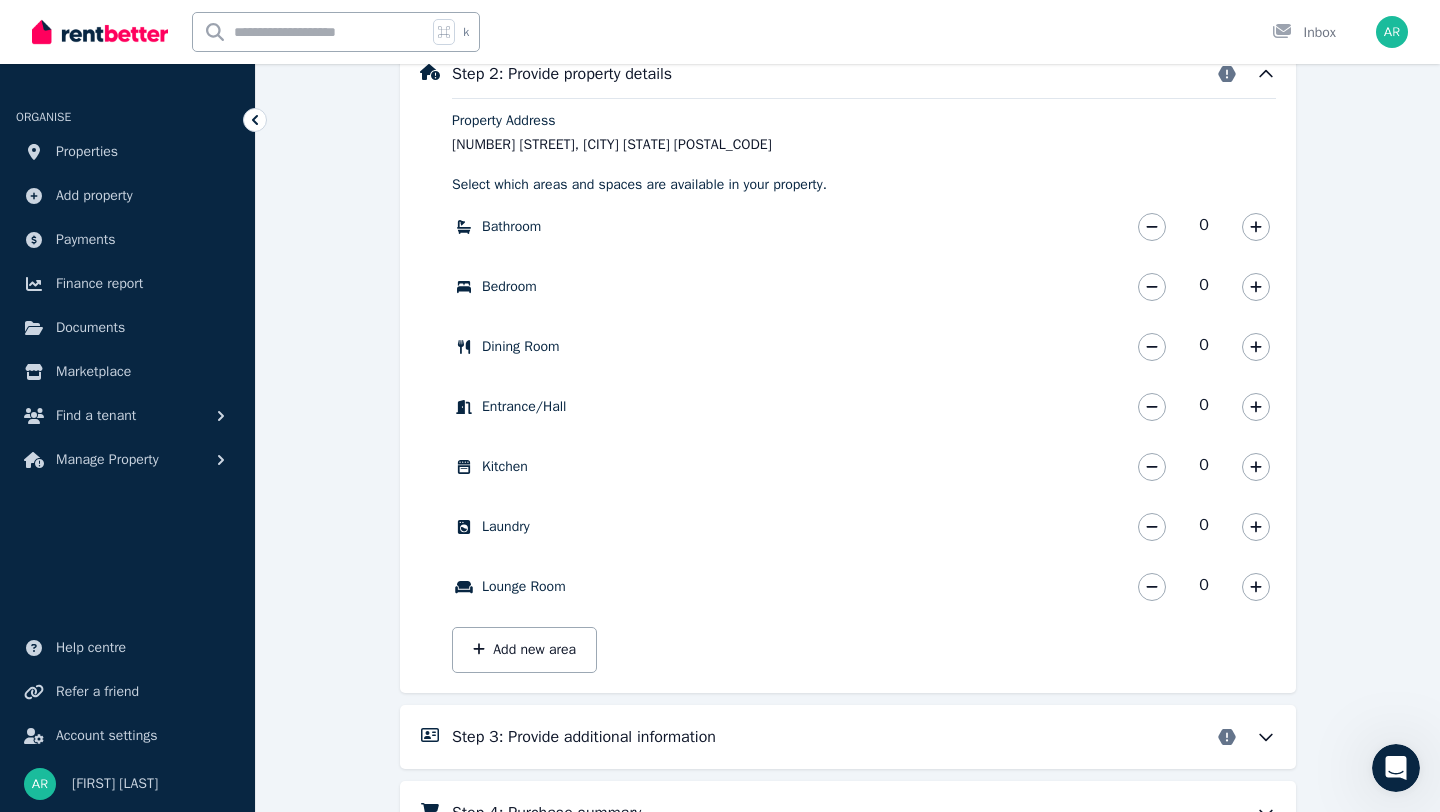 scroll, scrollTop: 651, scrollLeft: 0, axis: vertical 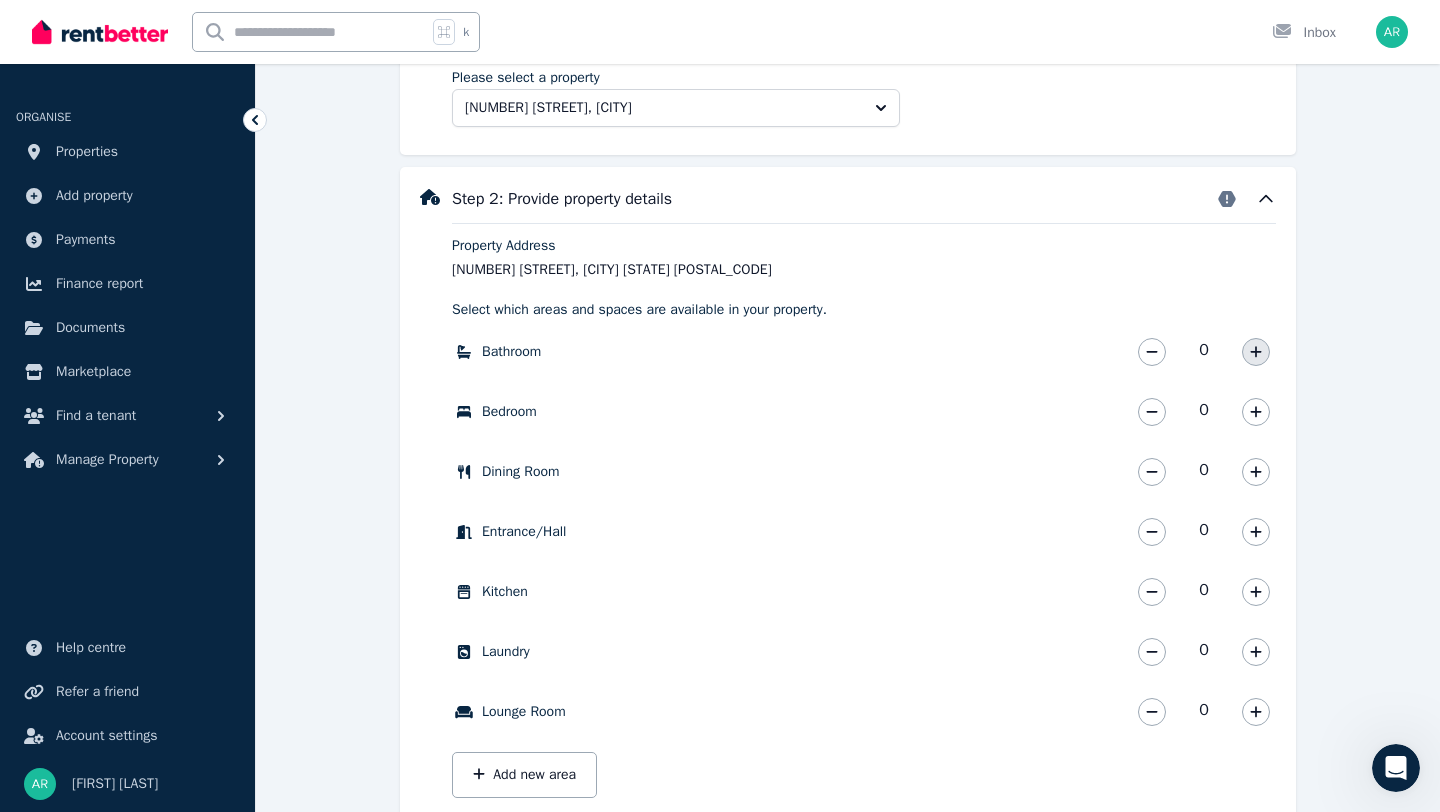 click at bounding box center [1256, 352] 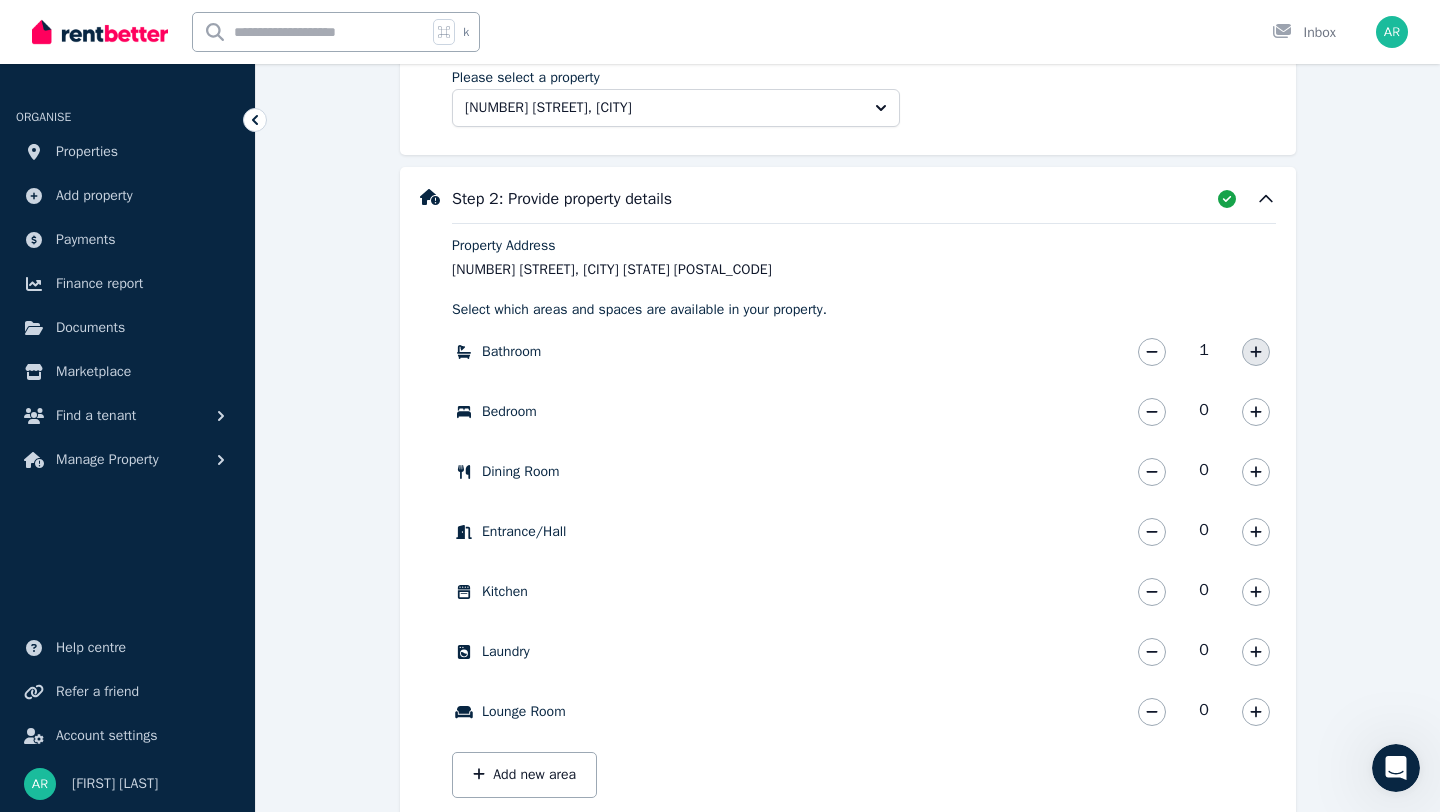 click at bounding box center (1256, 352) 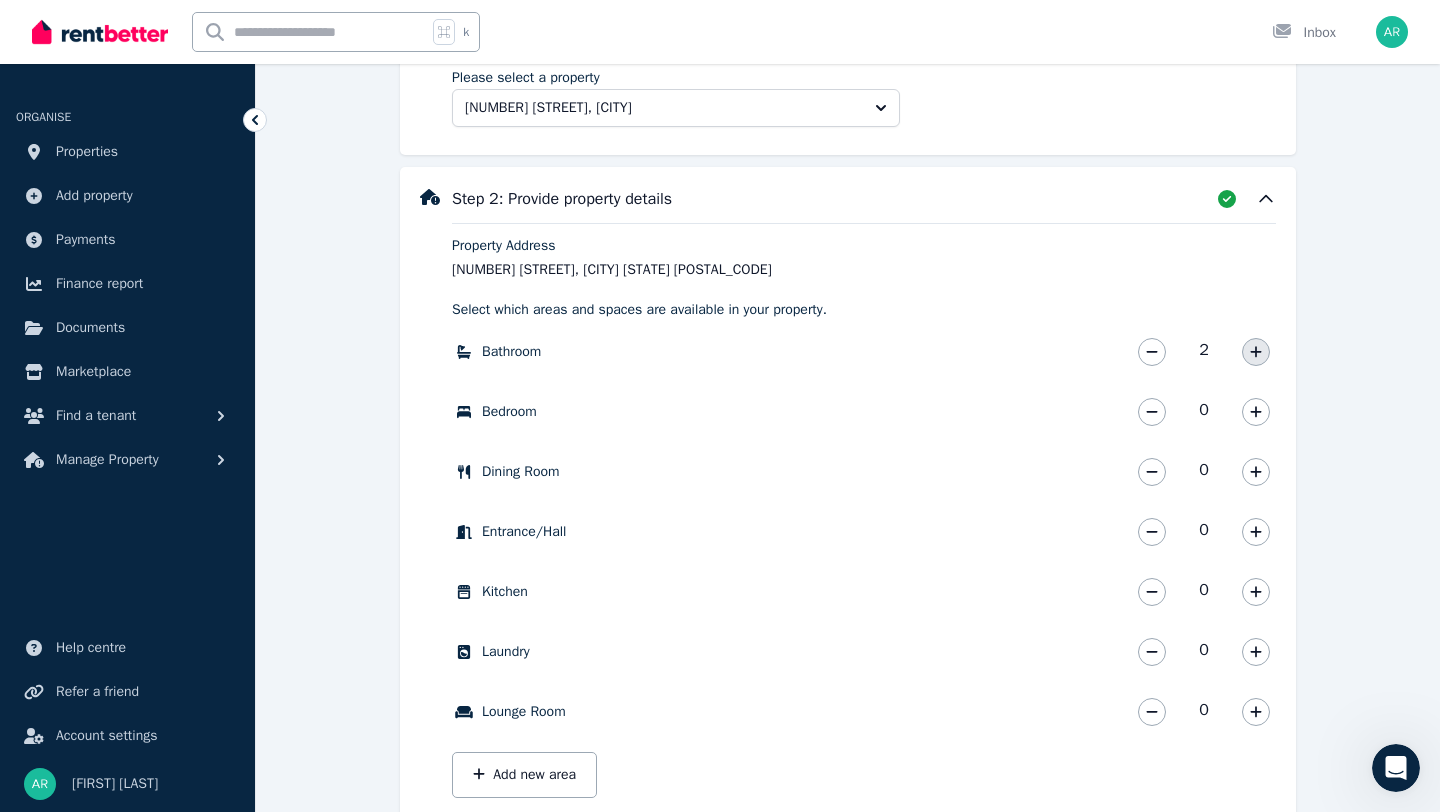 click at bounding box center [1256, 352] 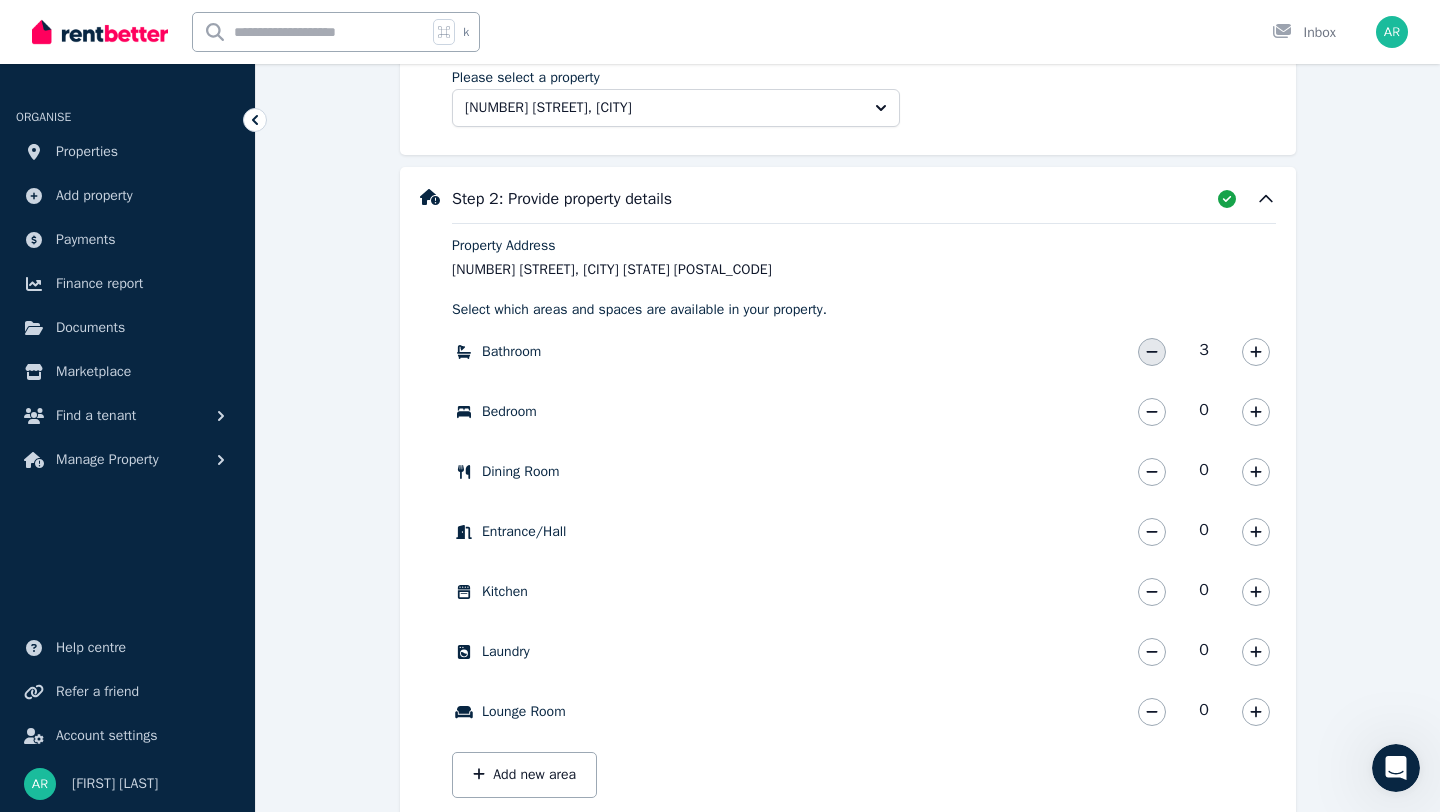 click at bounding box center (1152, 352) 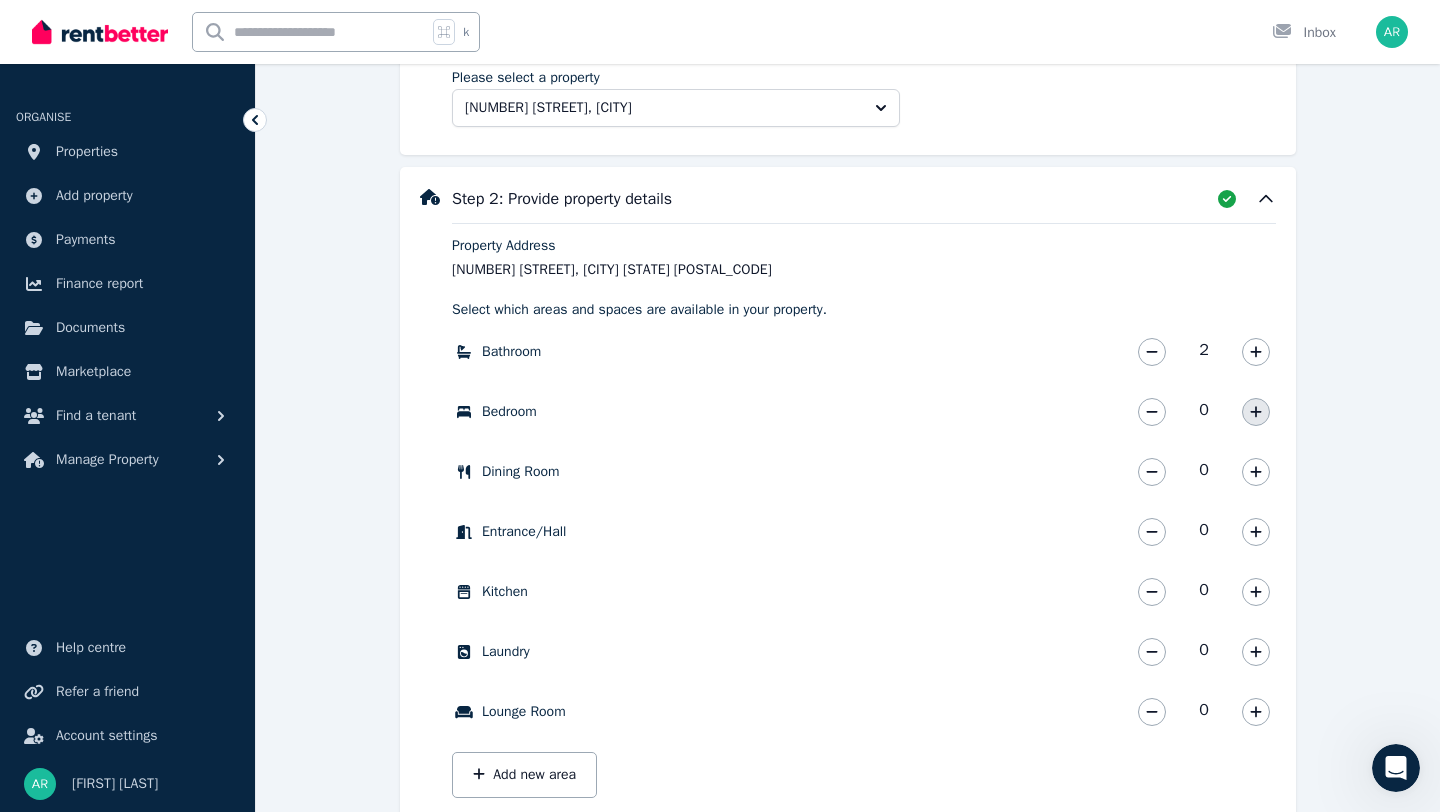 click 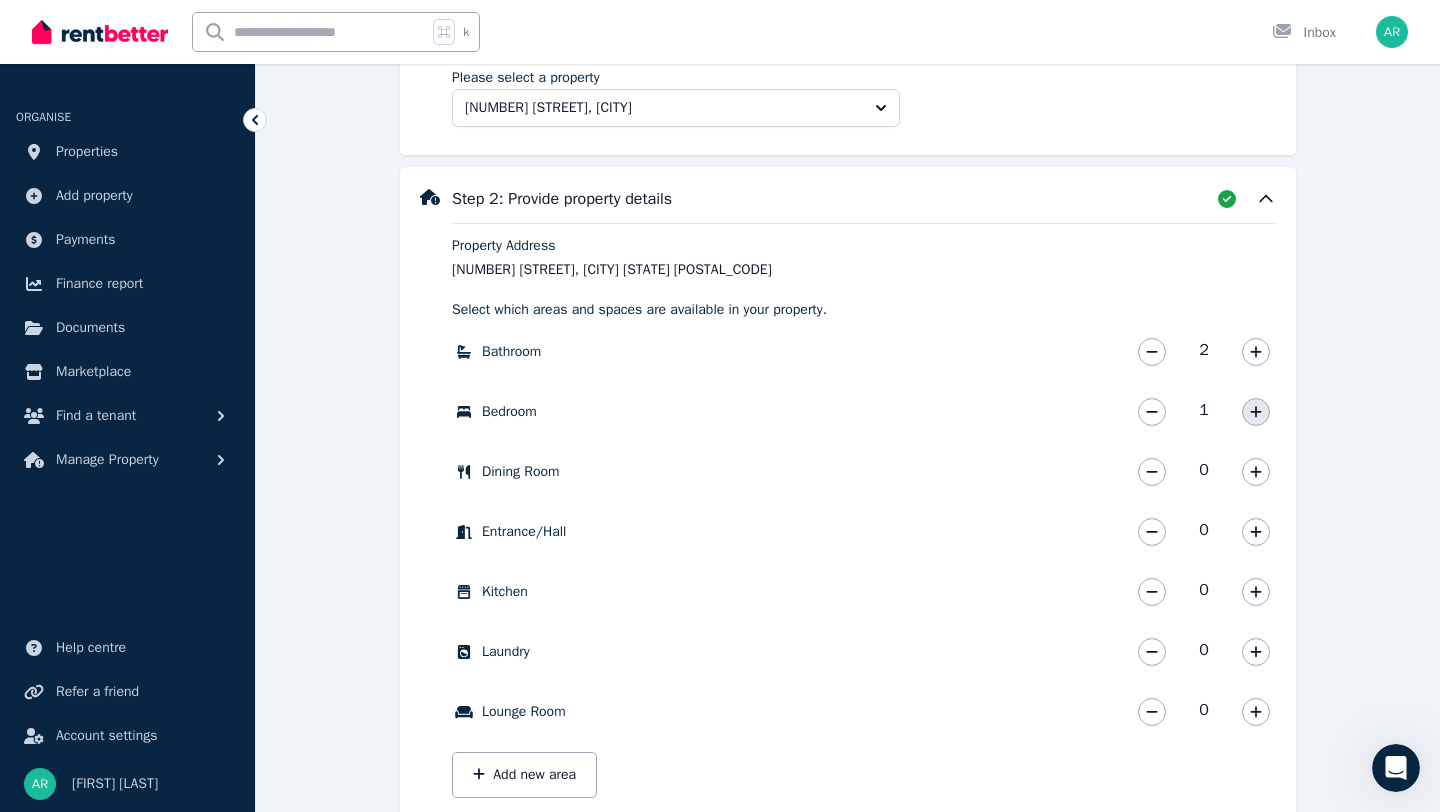 click 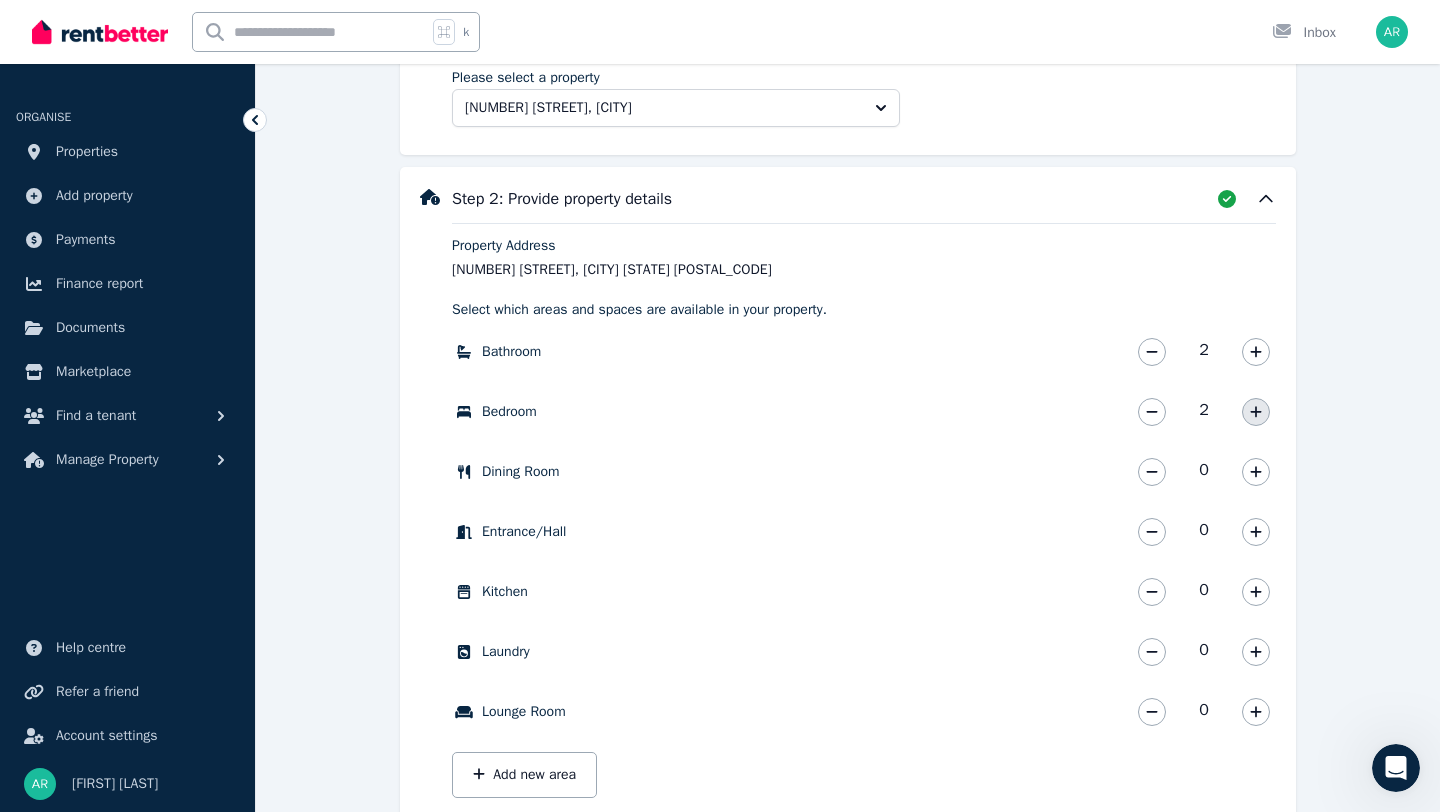 click 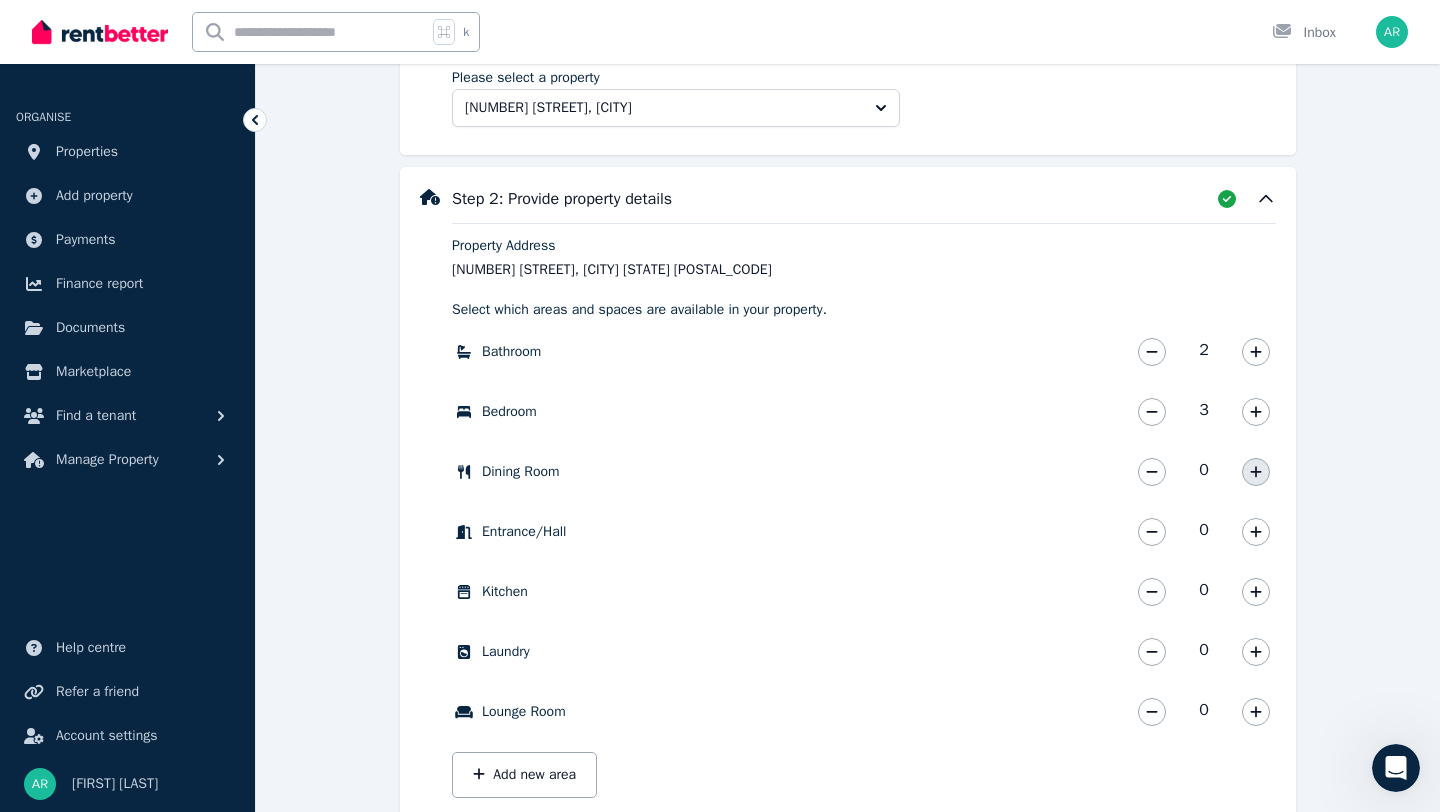 click 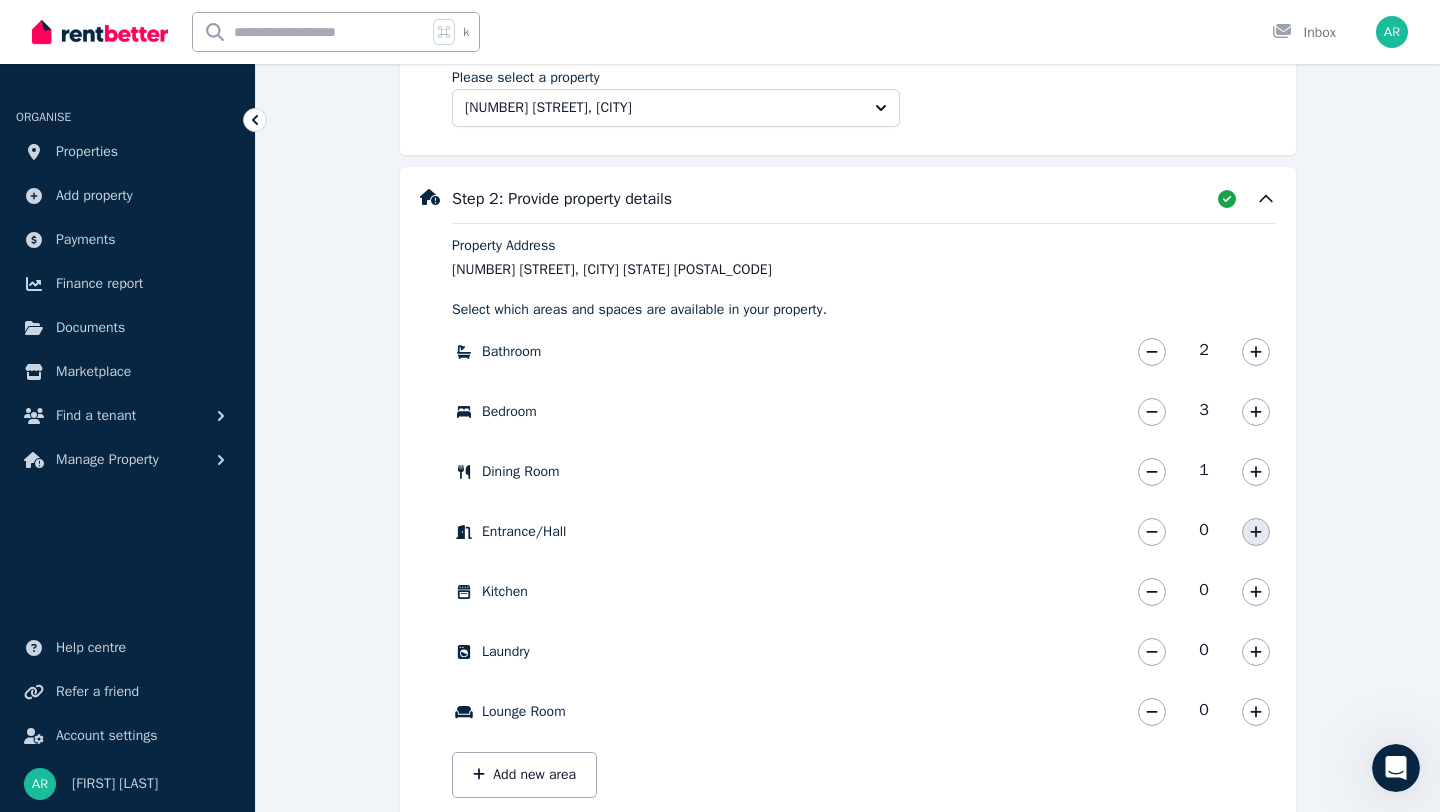 click 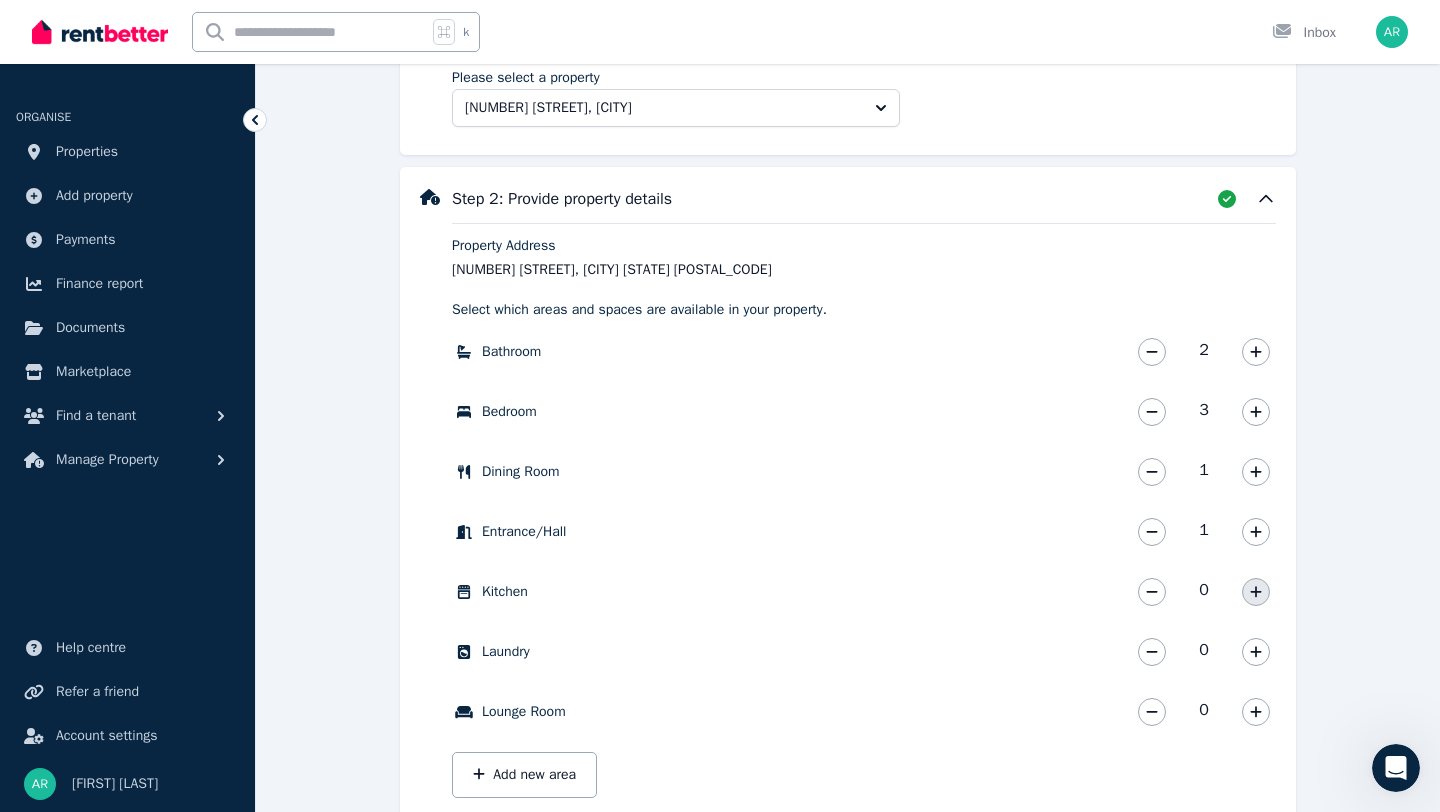 click at bounding box center [1256, 592] 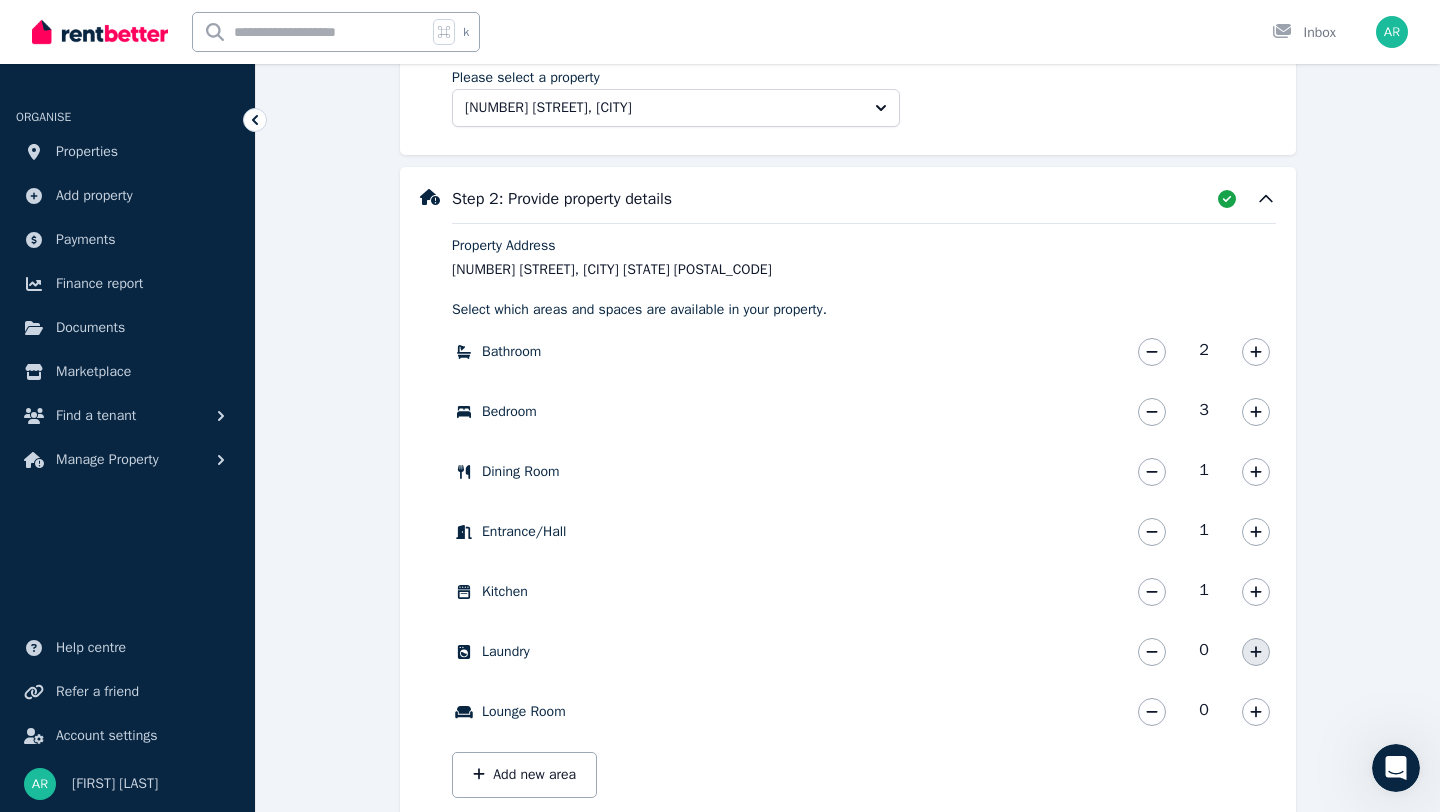 click 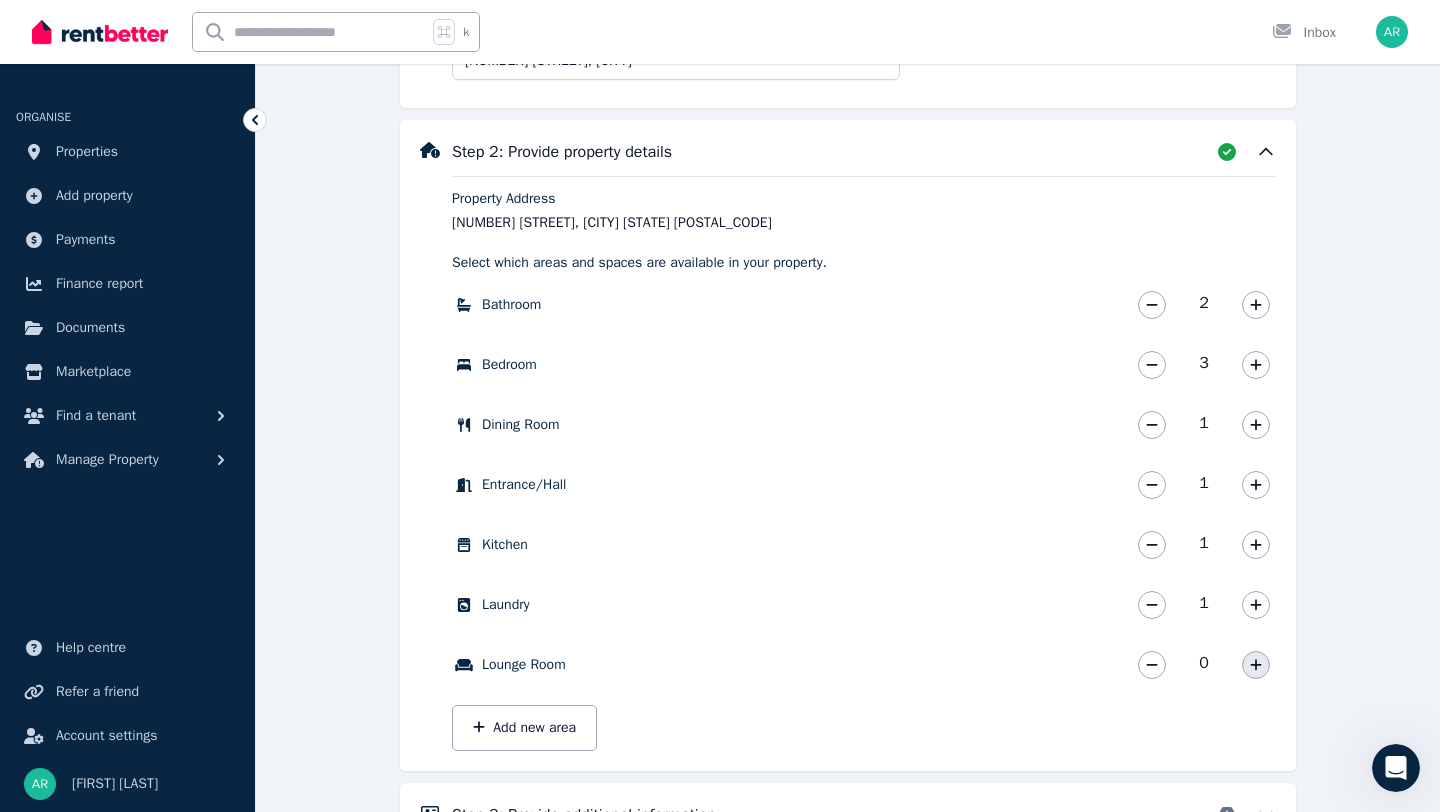 click 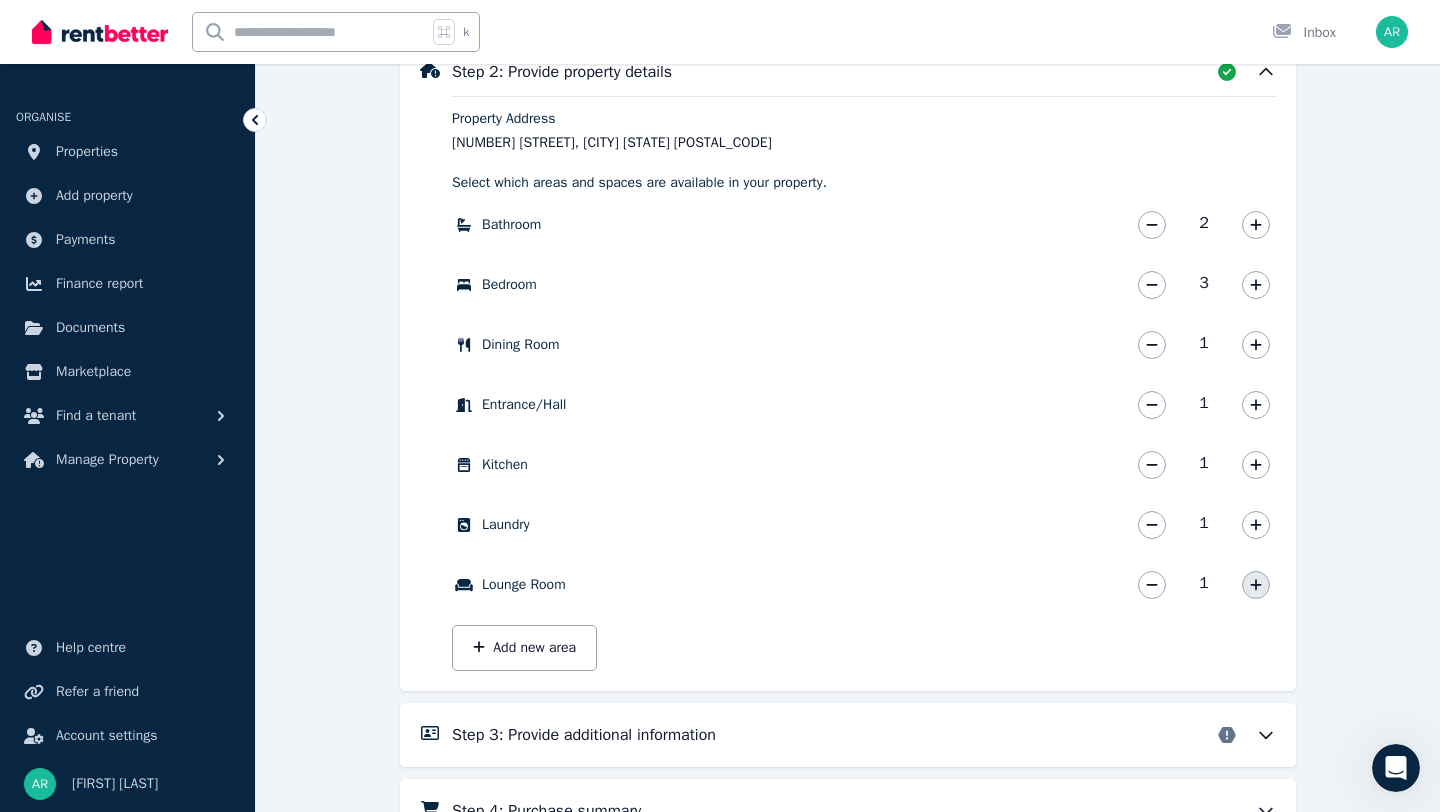 scroll, scrollTop: 881, scrollLeft: 0, axis: vertical 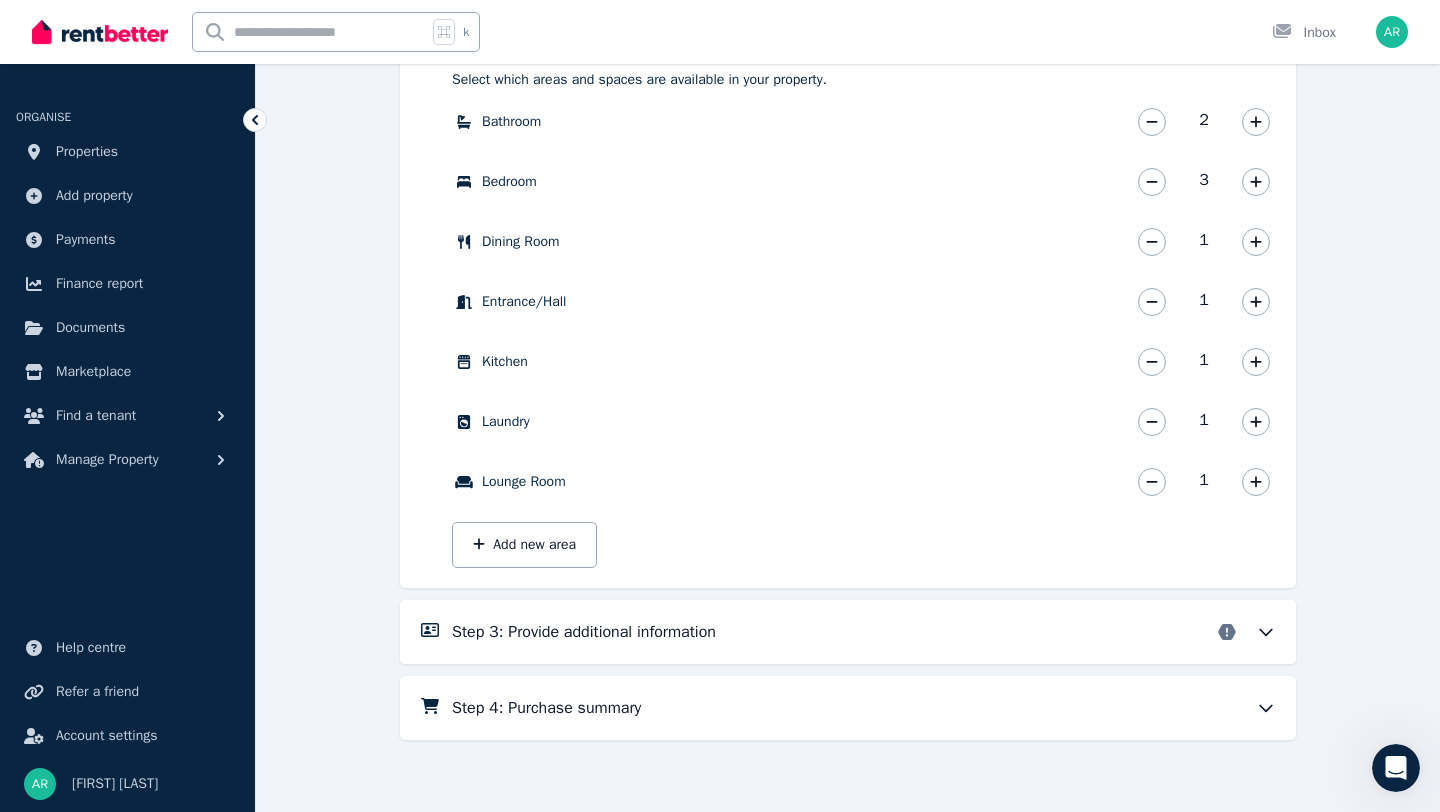 click 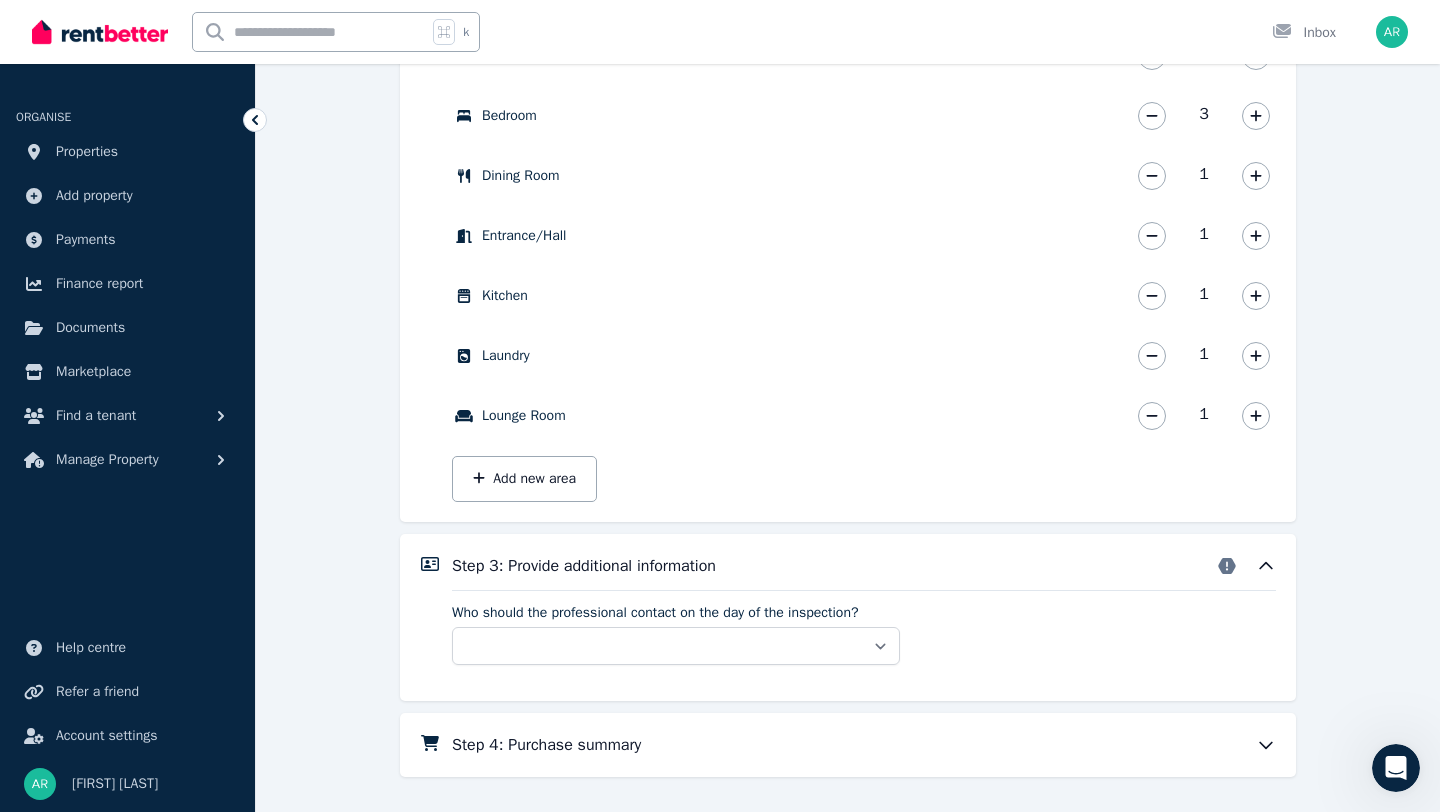scroll, scrollTop: 959, scrollLeft: 0, axis: vertical 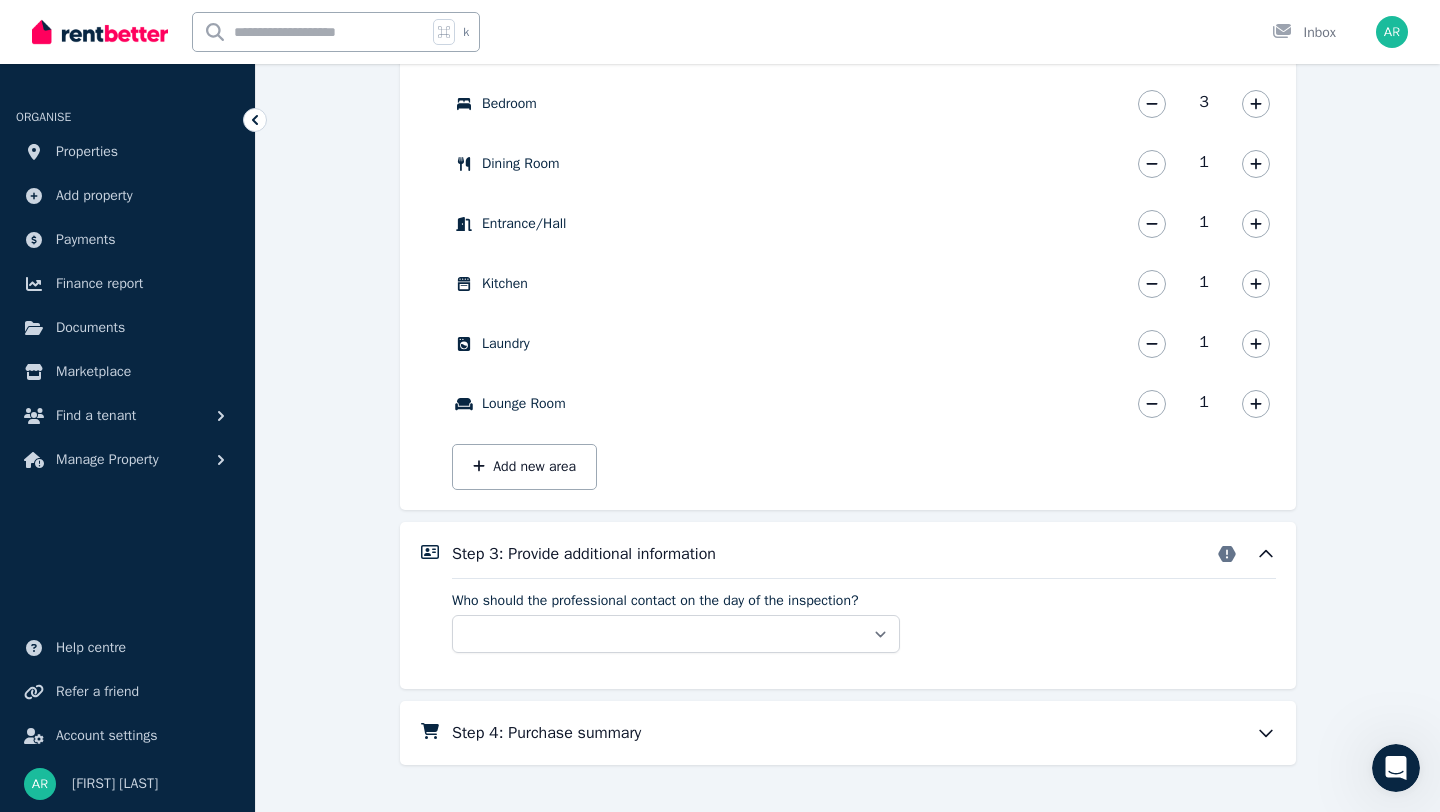 click on "Who should the professional contact on the day of the inspection? ** ****** *****" at bounding box center [864, 623] 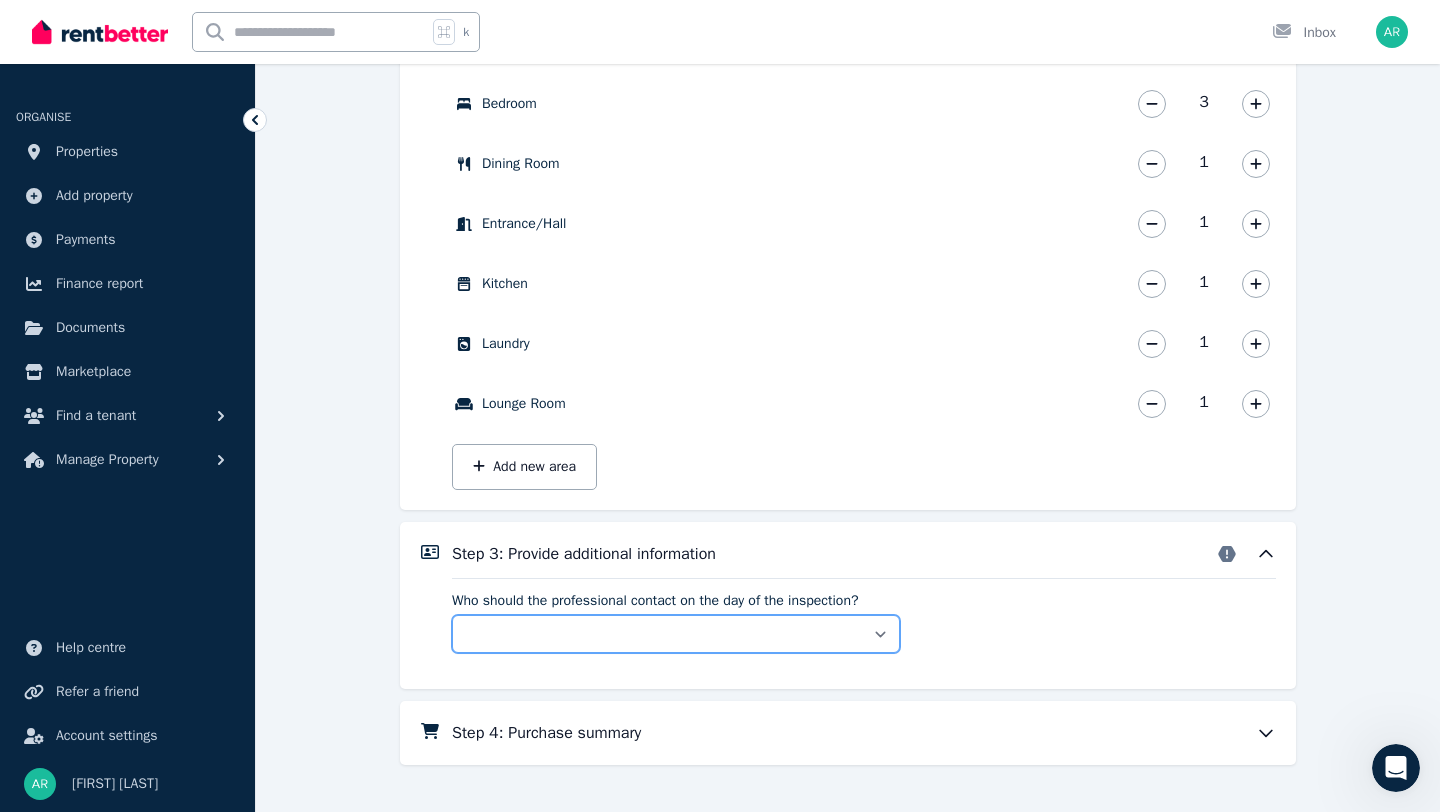 click on "** ****** *****" at bounding box center [676, 634] 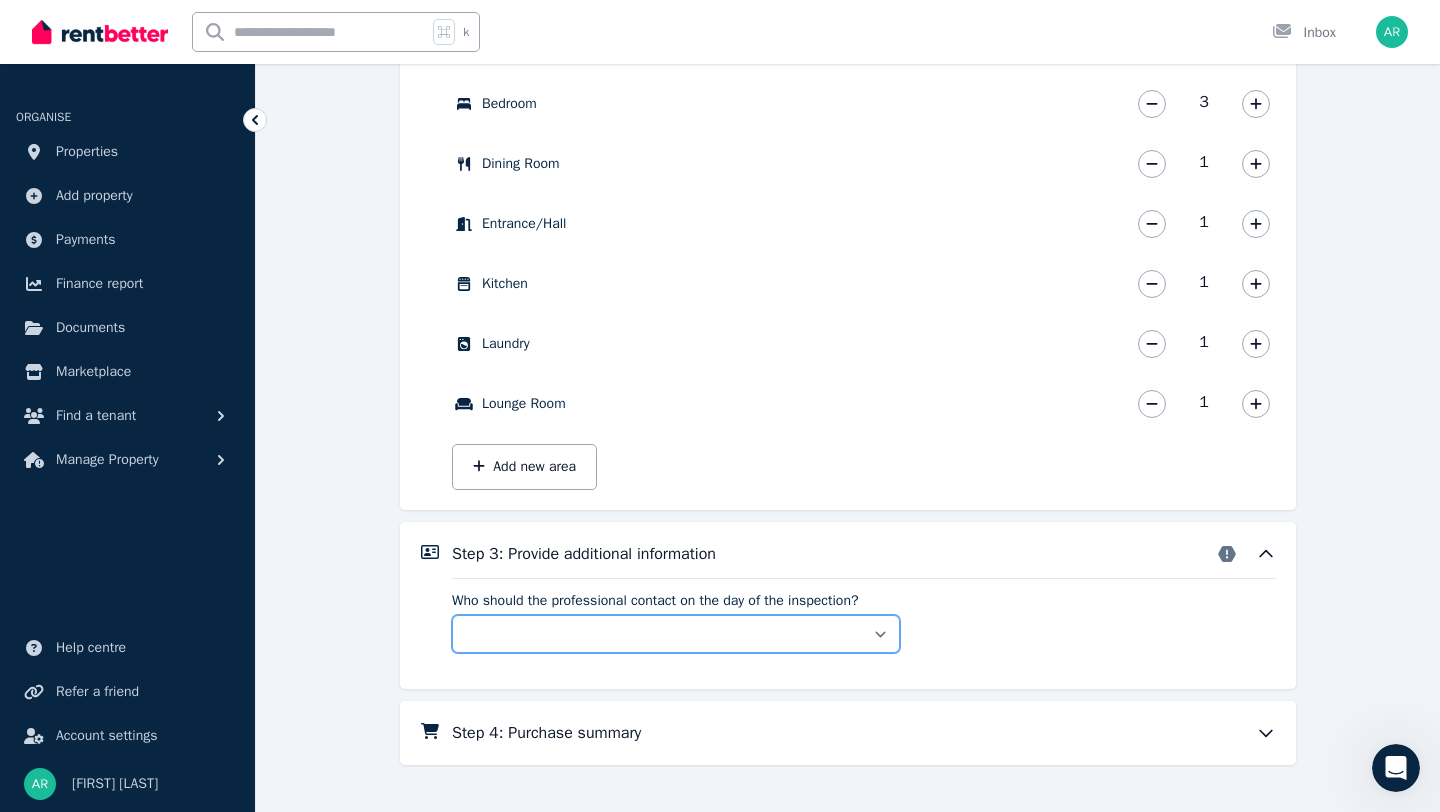 scroll, scrollTop: 984, scrollLeft: 0, axis: vertical 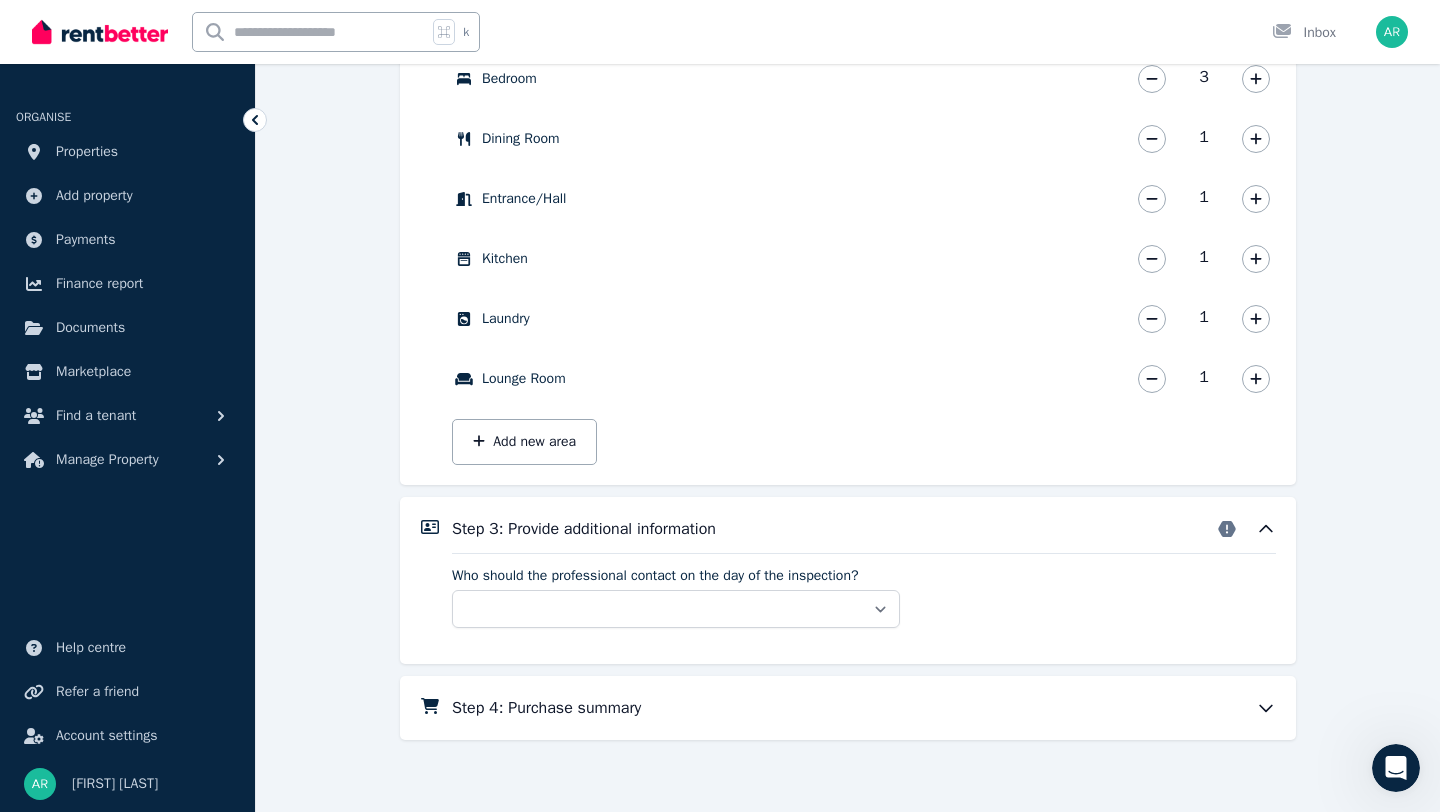 click on "Step 4: Purchase summary" at bounding box center [864, 708] 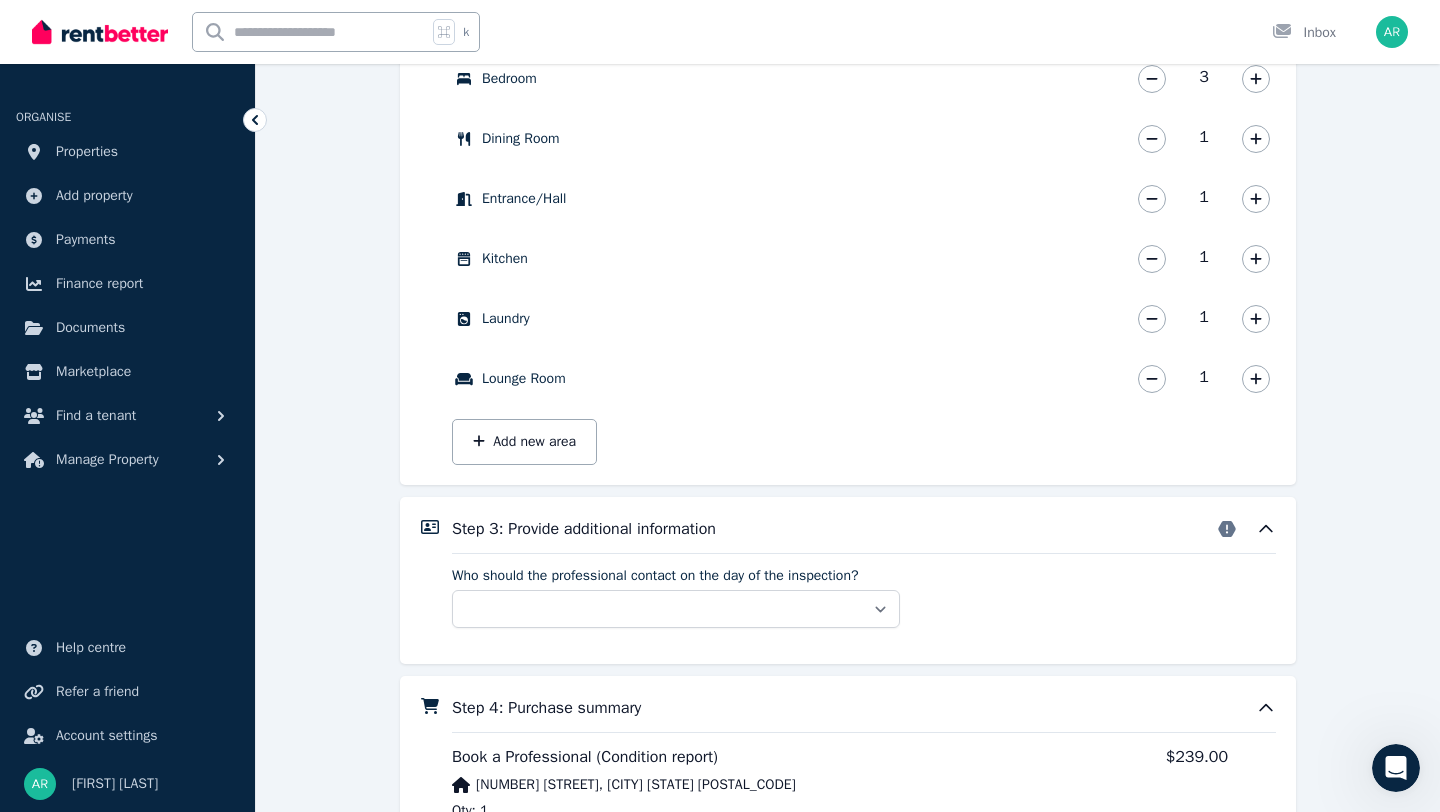 scroll, scrollTop: 1085, scrollLeft: 0, axis: vertical 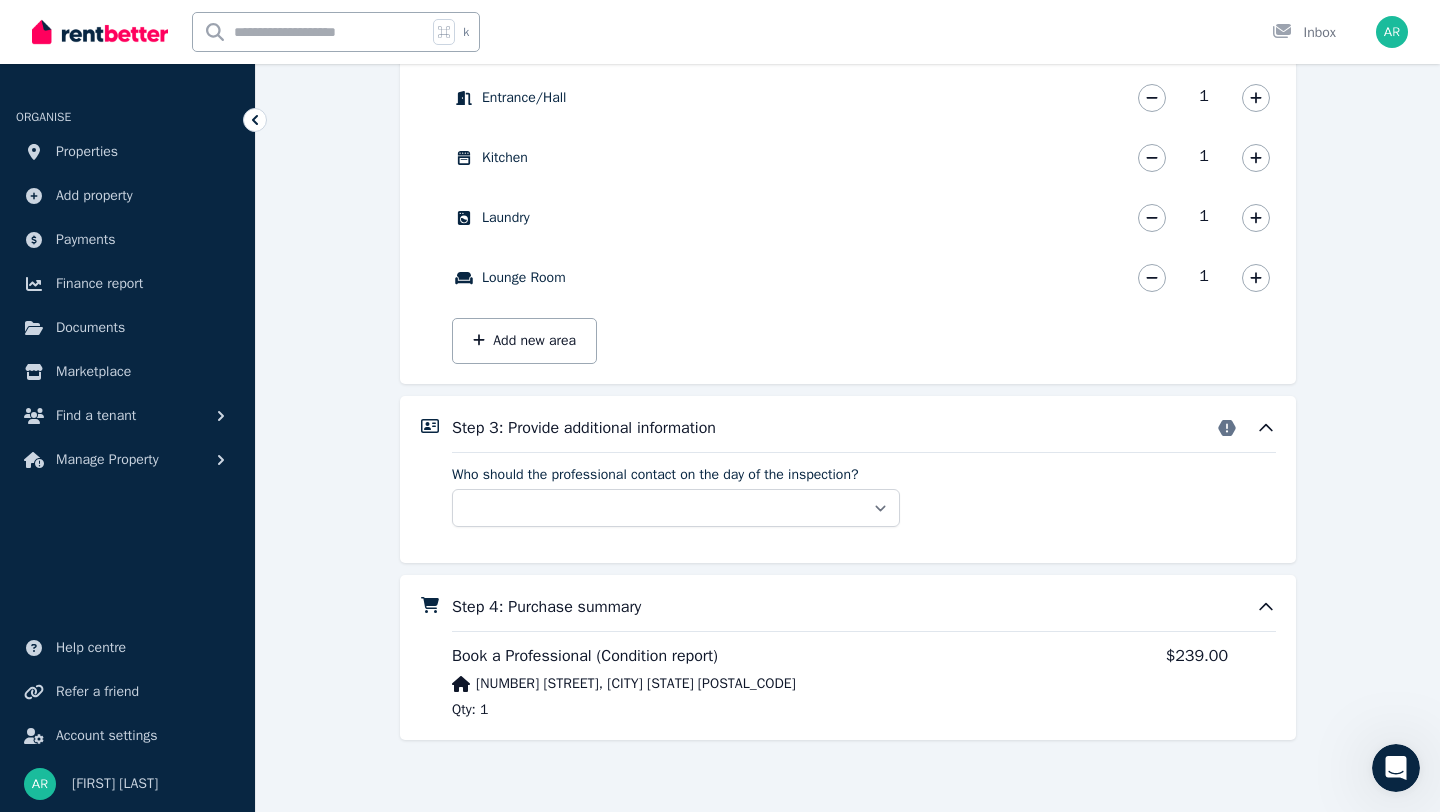 click on "Step 4: Purchase summary" at bounding box center [864, 607] 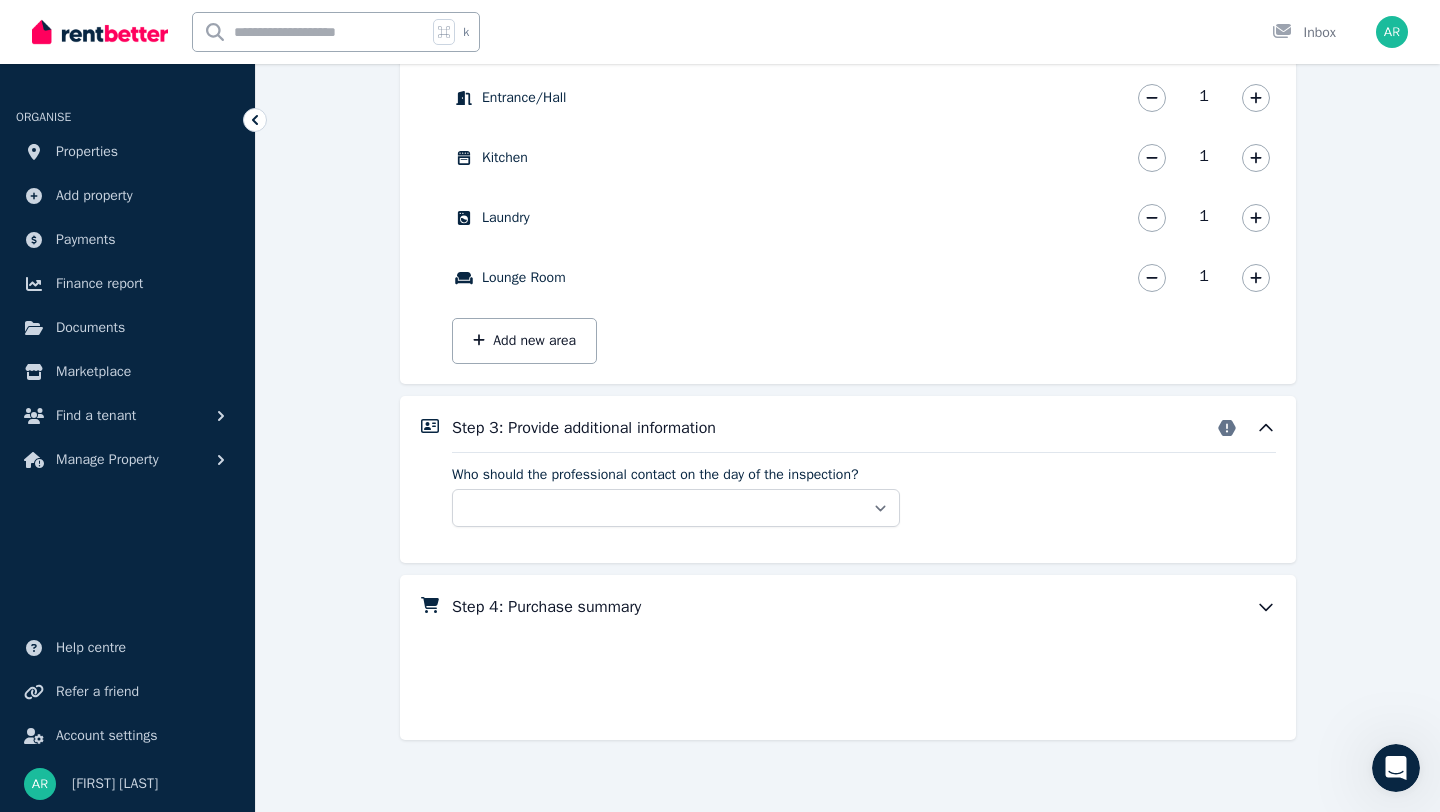 scroll, scrollTop: 984, scrollLeft: 0, axis: vertical 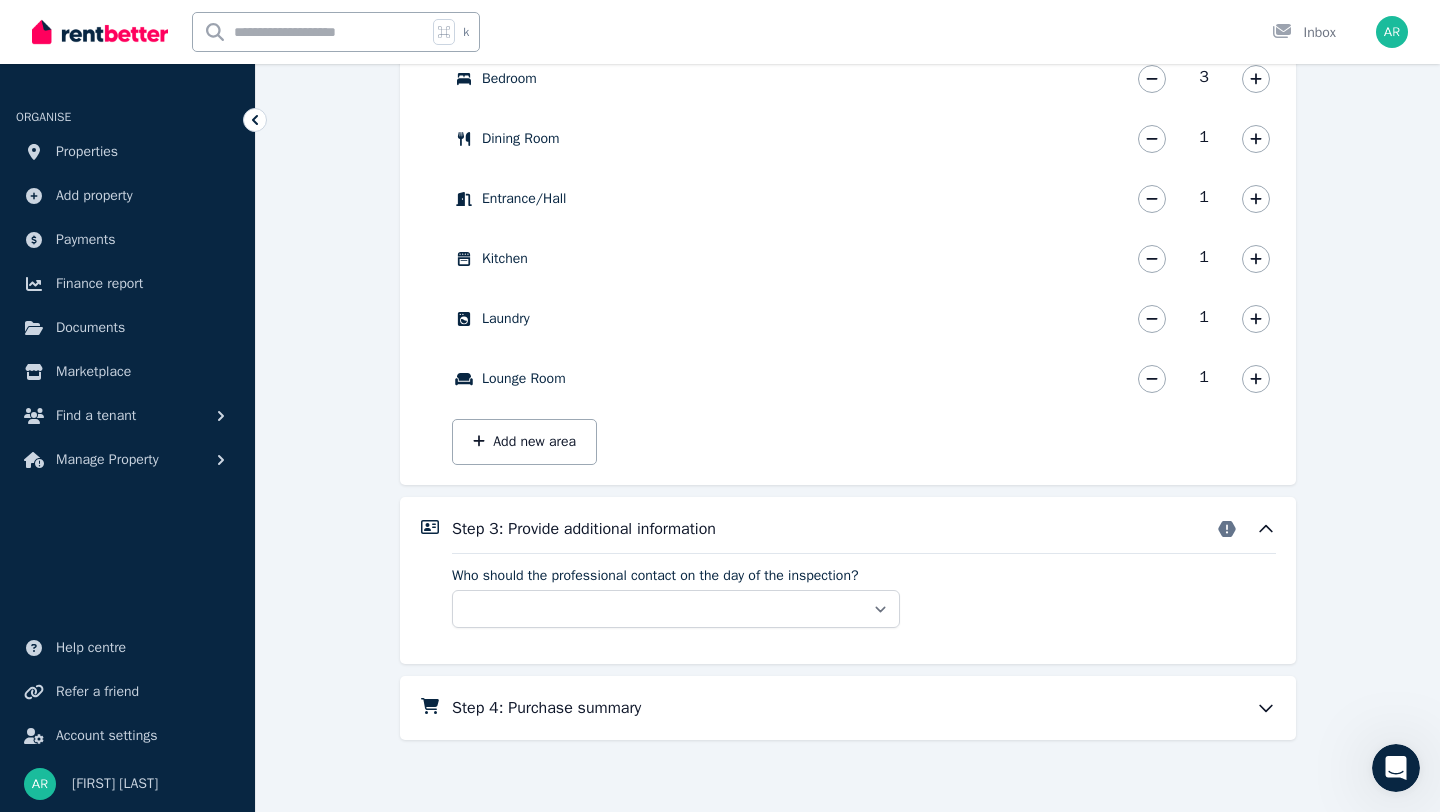 click 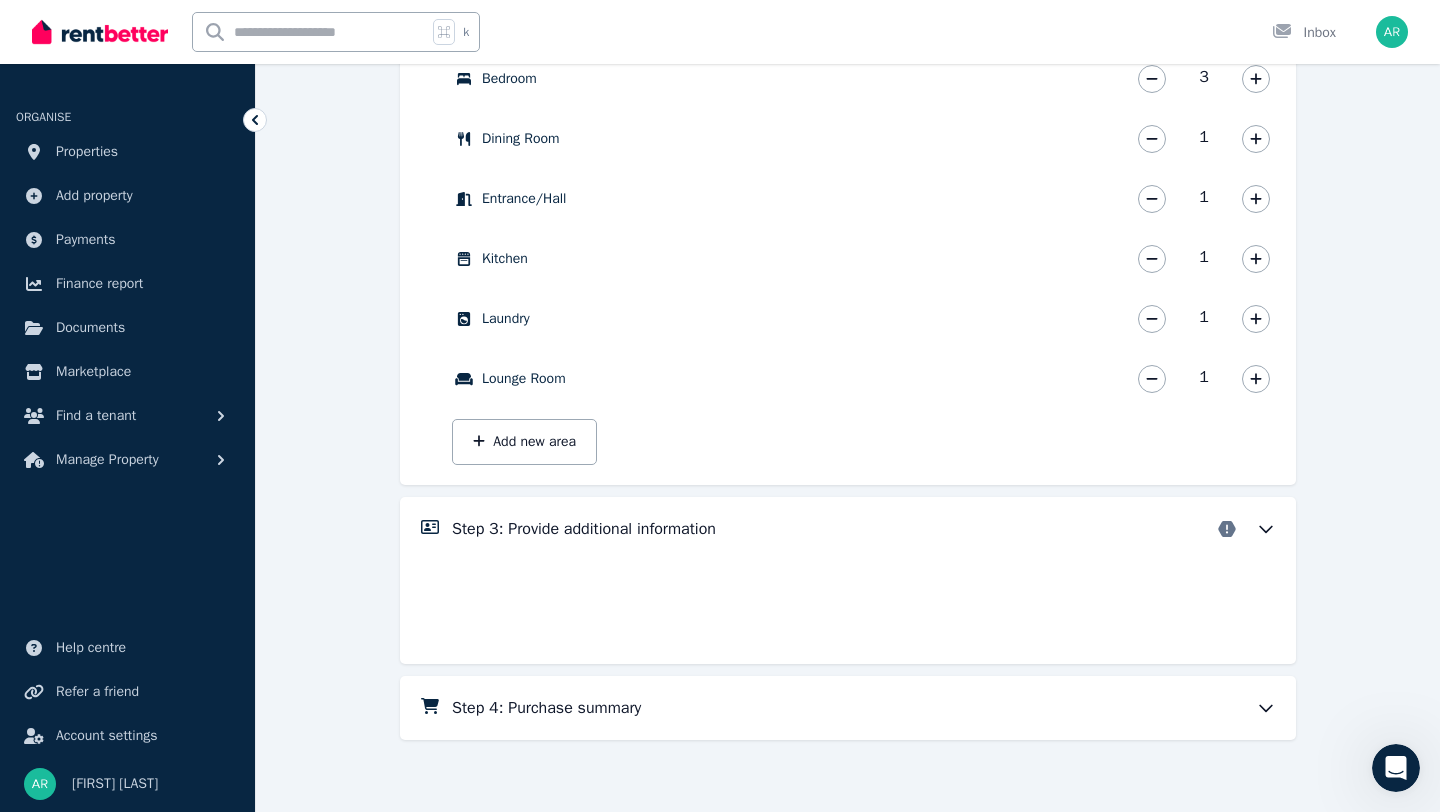 scroll, scrollTop: 881, scrollLeft: 0, axis: vertical 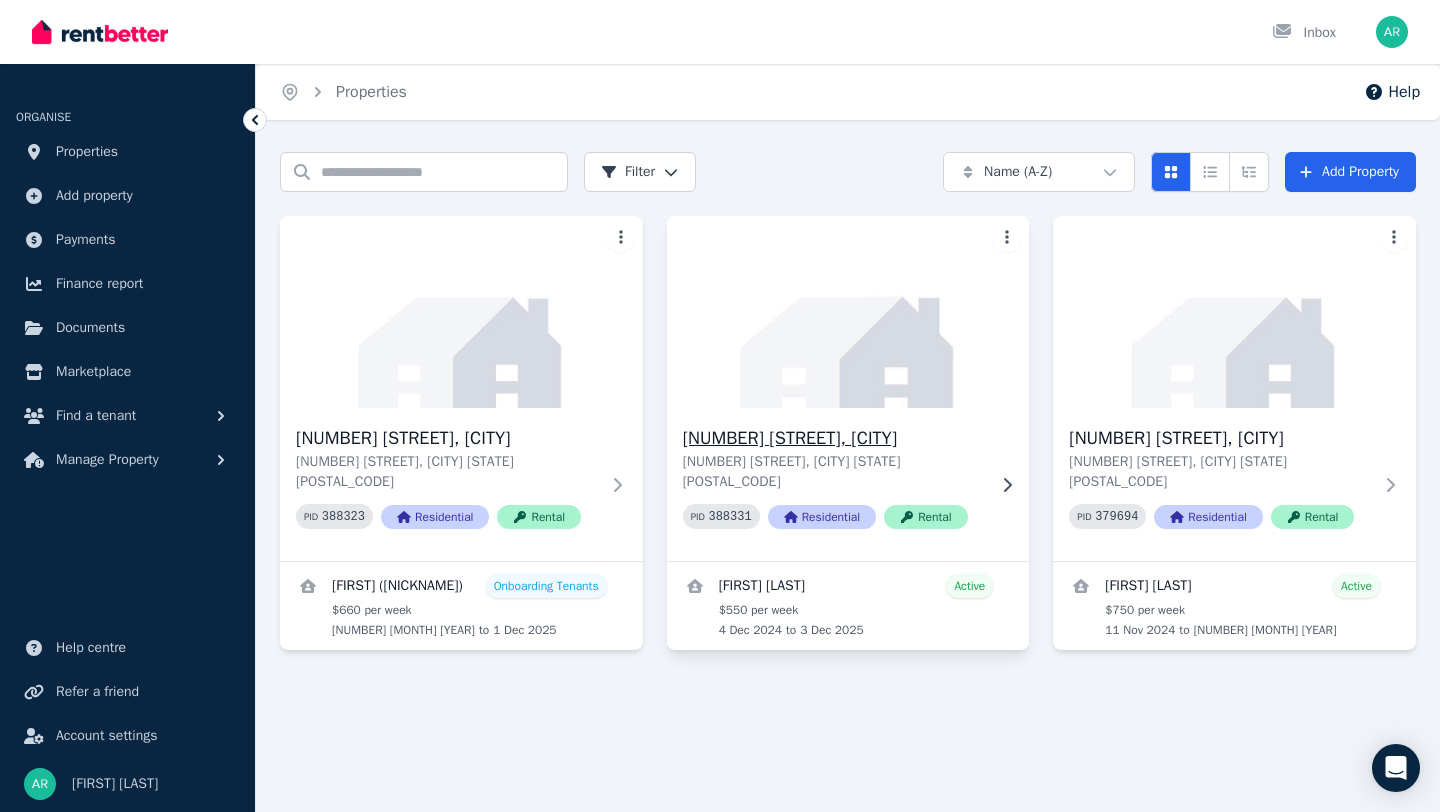 click at bounding box center (848, 312) 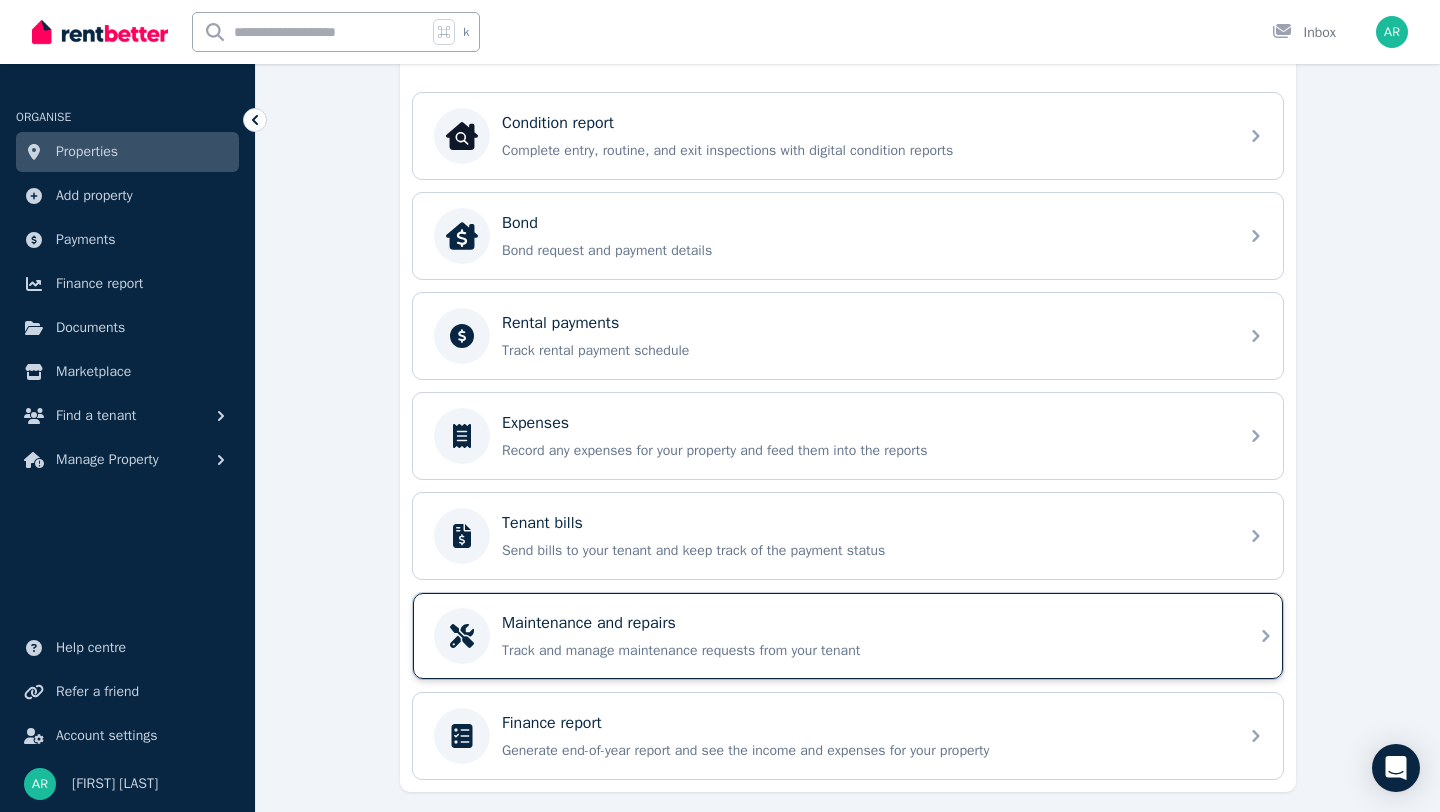 scroll, scrollTop: 622, scrollLeft: 0, axis: vertical 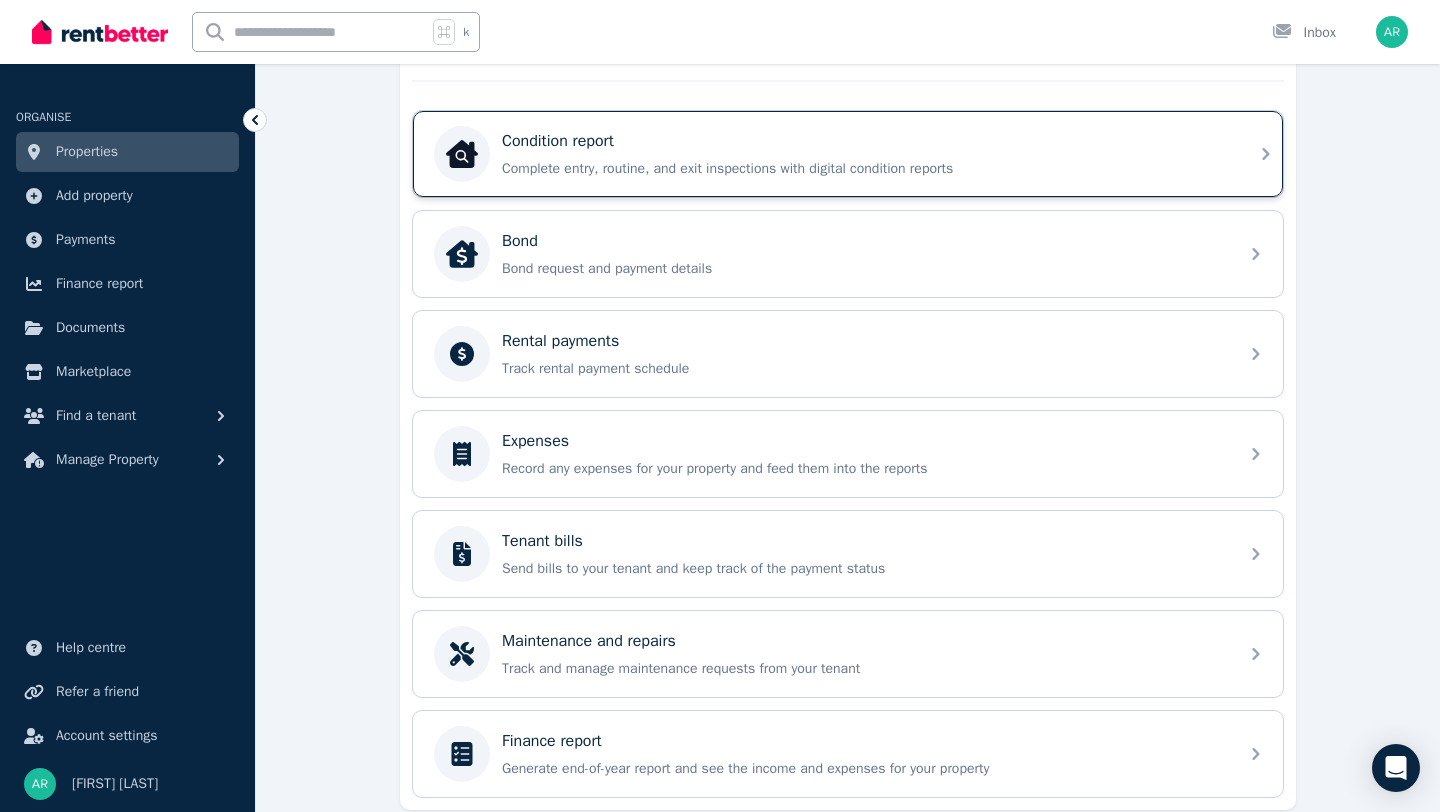 click on "Condition report Complete entry, routine, and exit inspections with digital condition reports" at bounding box center [848, 154] 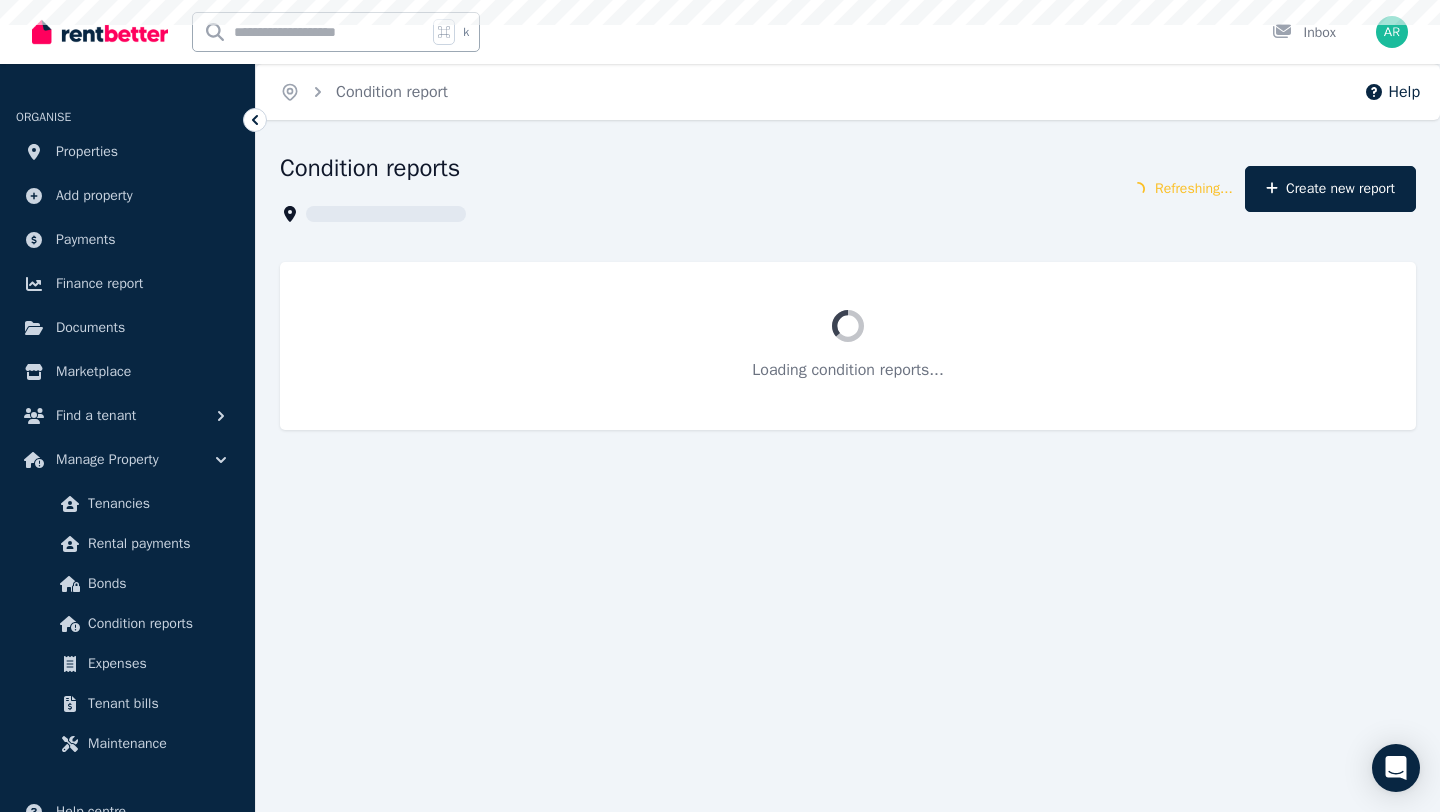 scroll, scrollTop: 0, scrollLeft: 0, axis: both 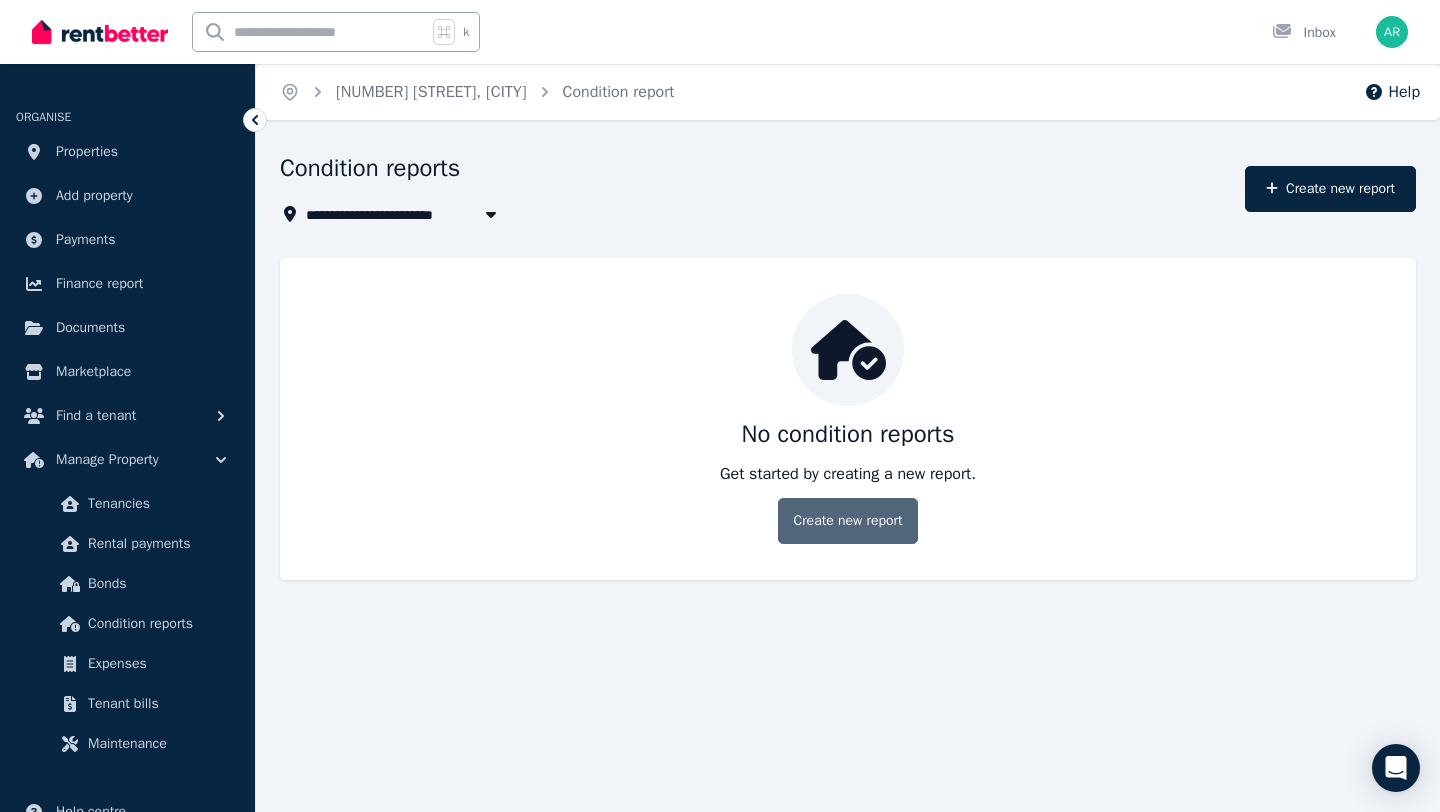 click on "Create new report" at bounding box center (847, 521) 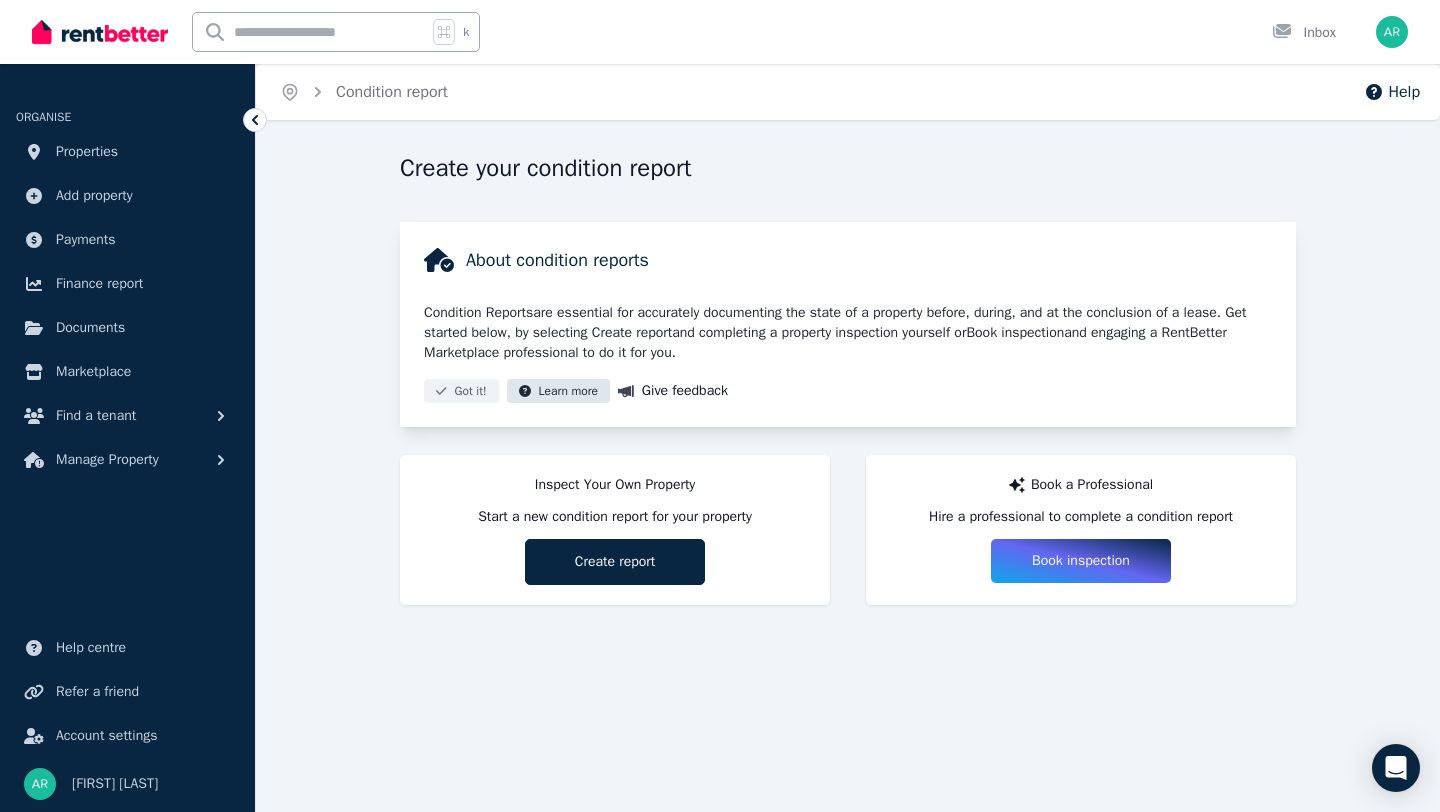 click on "Learn more" at bounding box center (558, 391) 